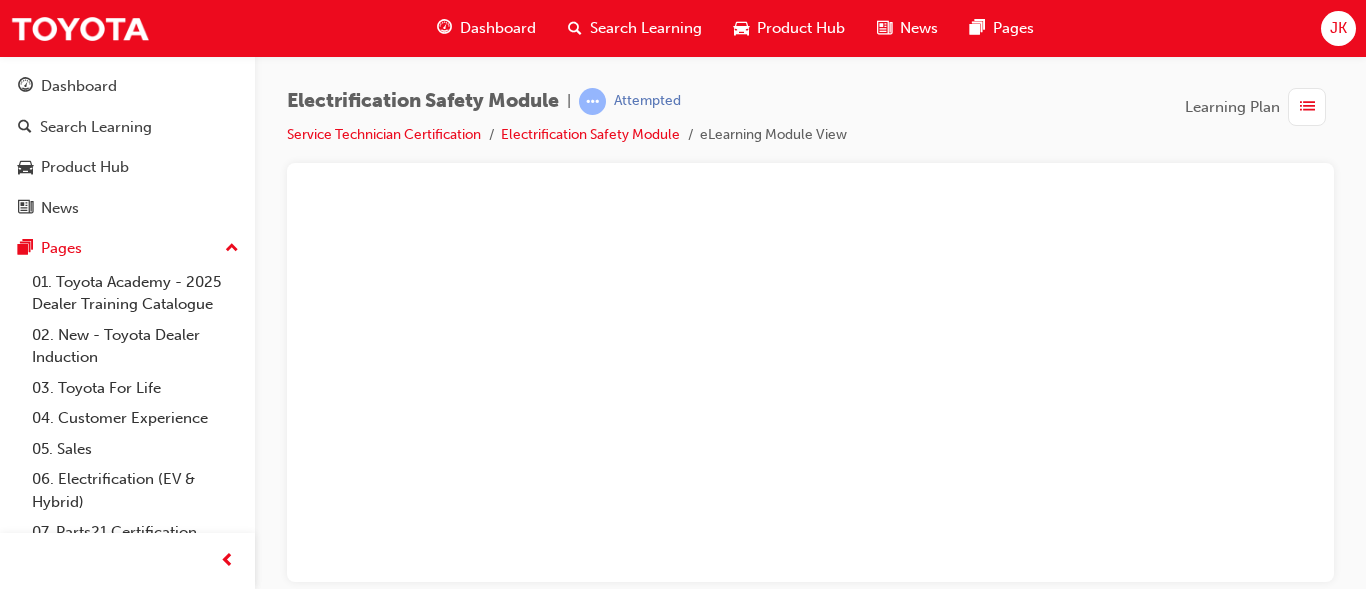 scroll, scrollTop: 0, scrollLeft: 0, axis: both 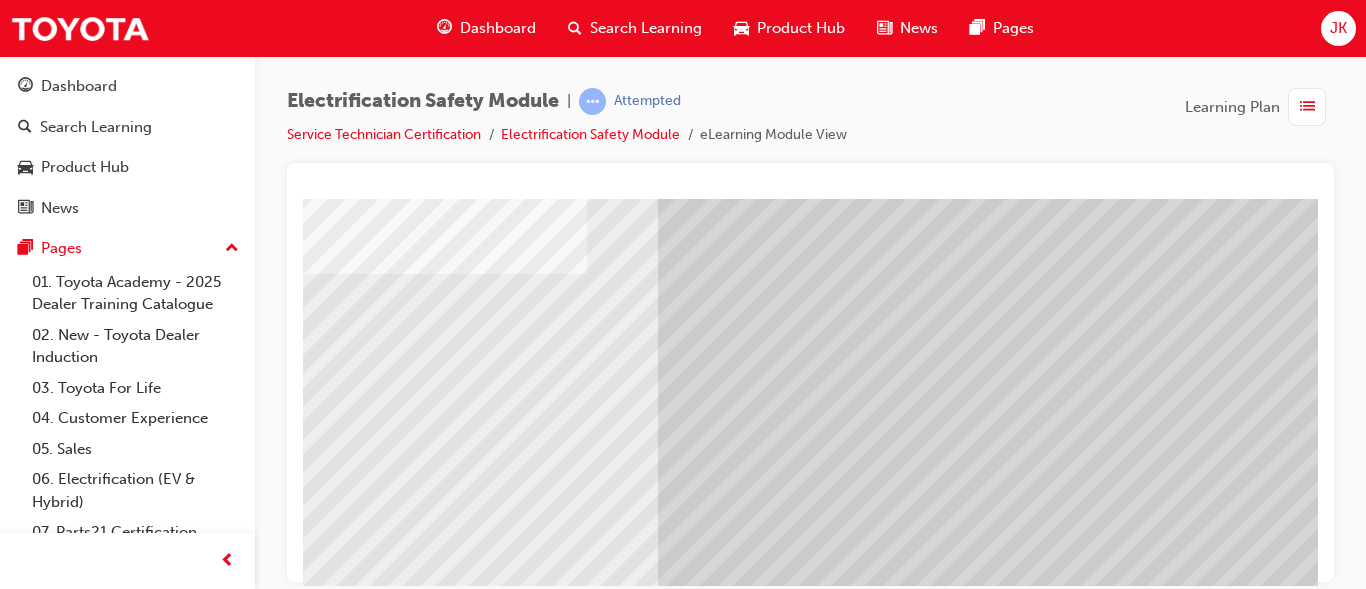 click at bounding box center [638, 2496] 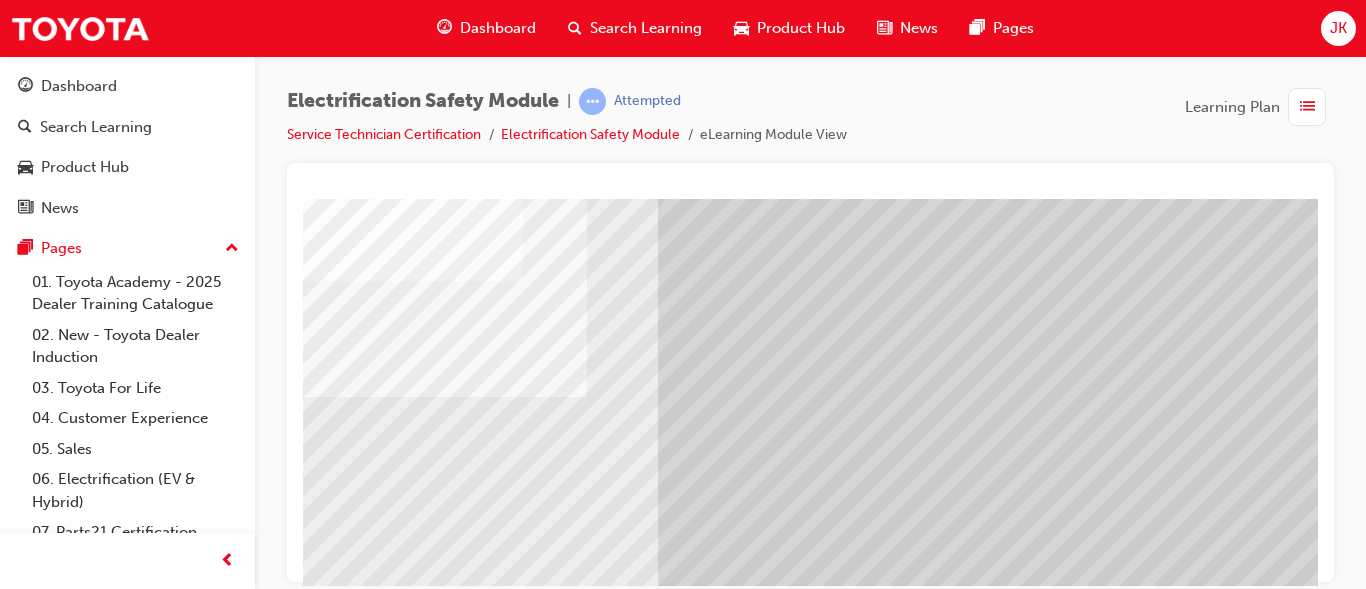 scroll, scrollTop: 138, scrollLeft: 360, axis: both 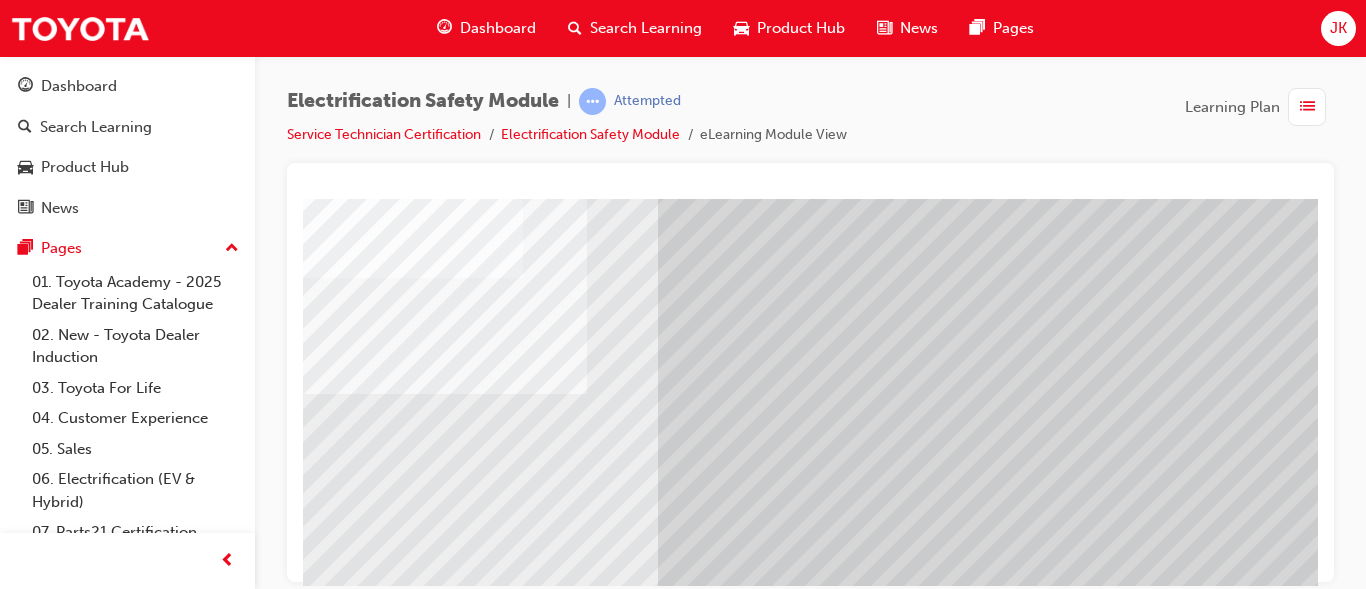 click at bounding box center [-22, 5812] 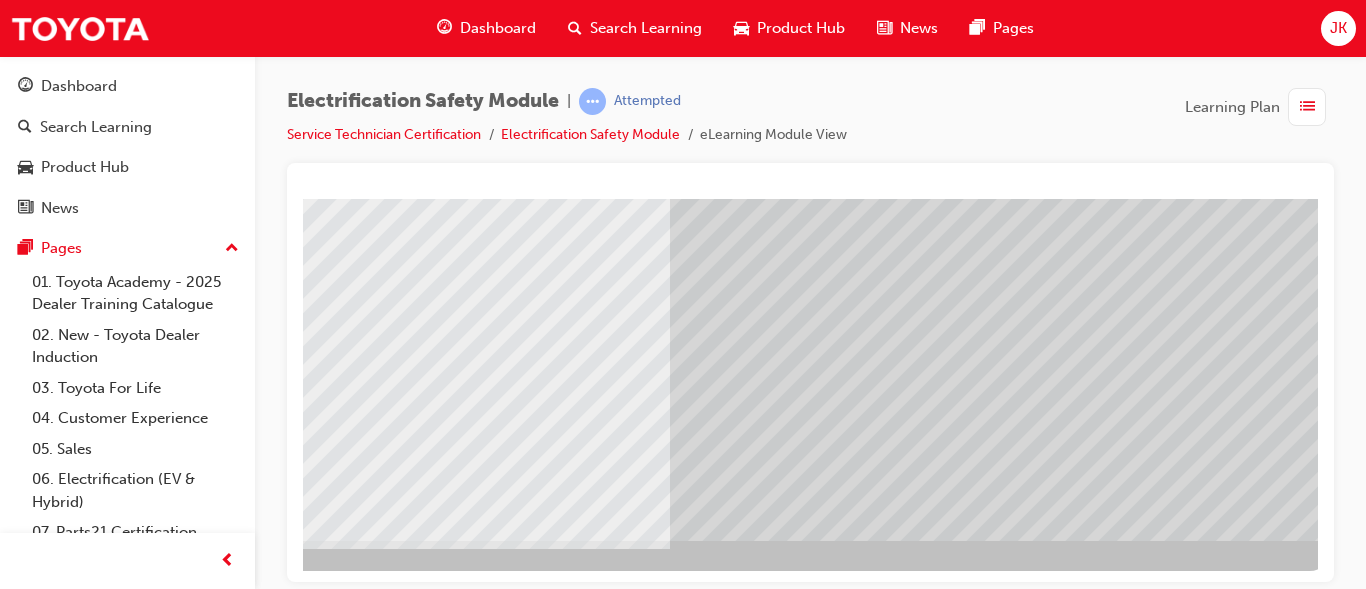 scroll, scrollTop: 378, scrollLeft: 360, axis: both 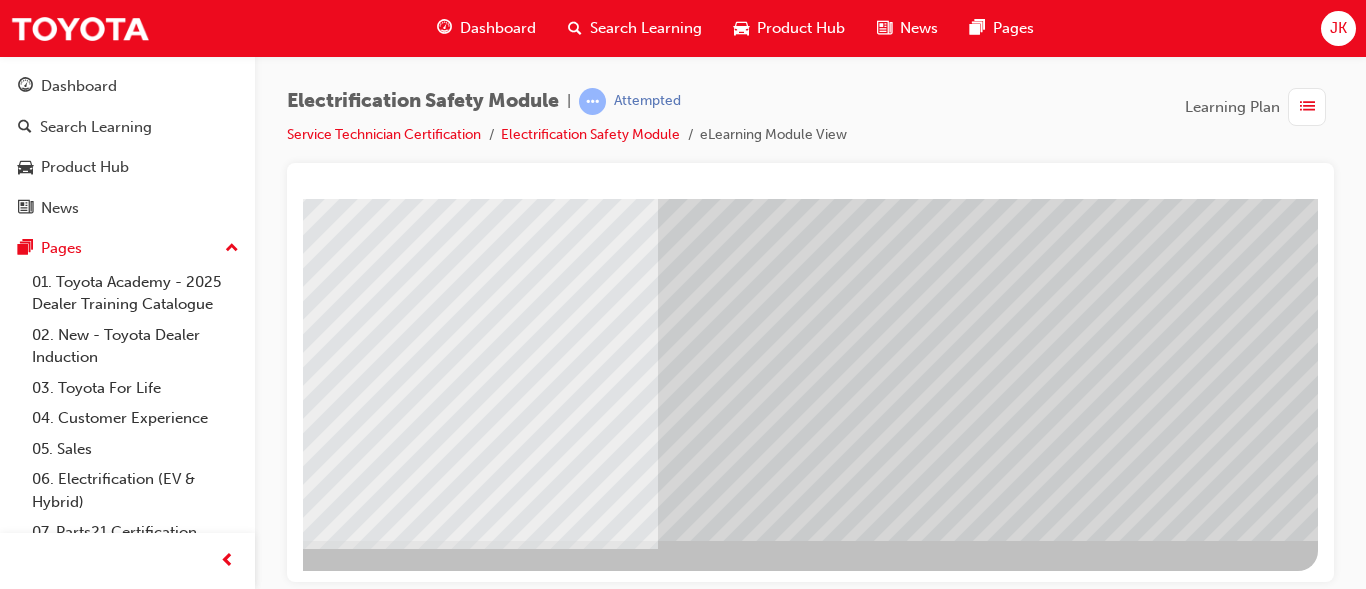 click at bounding box center [21, 5454] 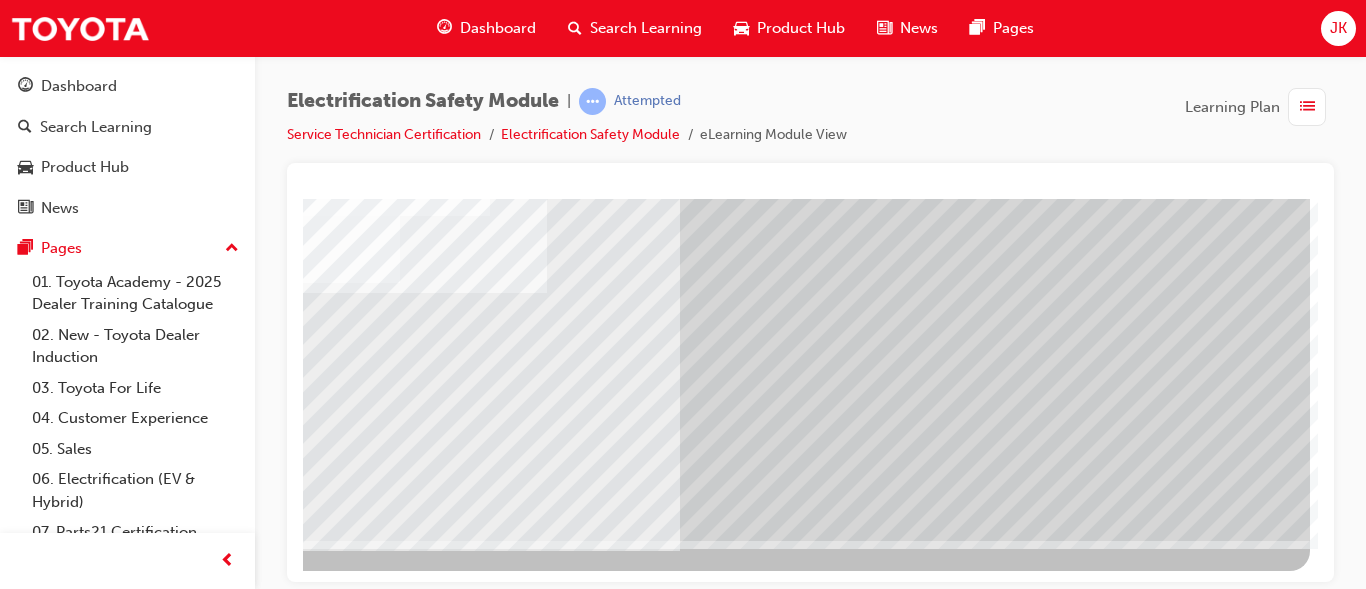 scroll, scrollTop: 0, scrollLeft: 0, axis: both 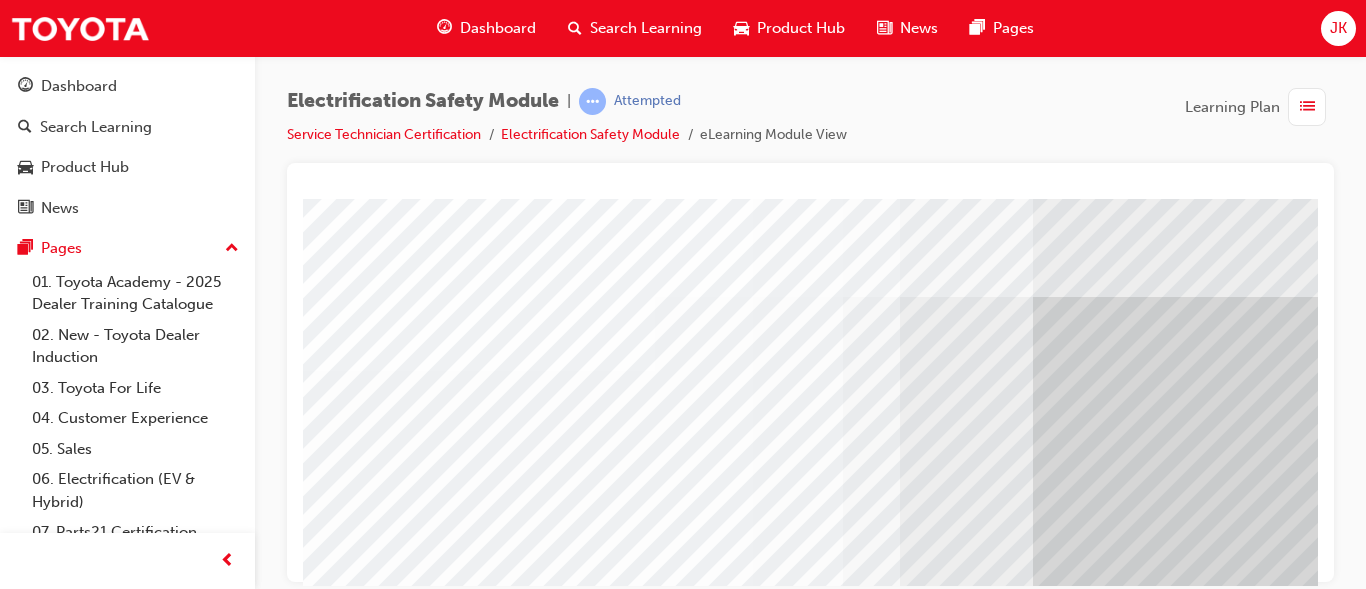 click at bounding box center [983, 2034] 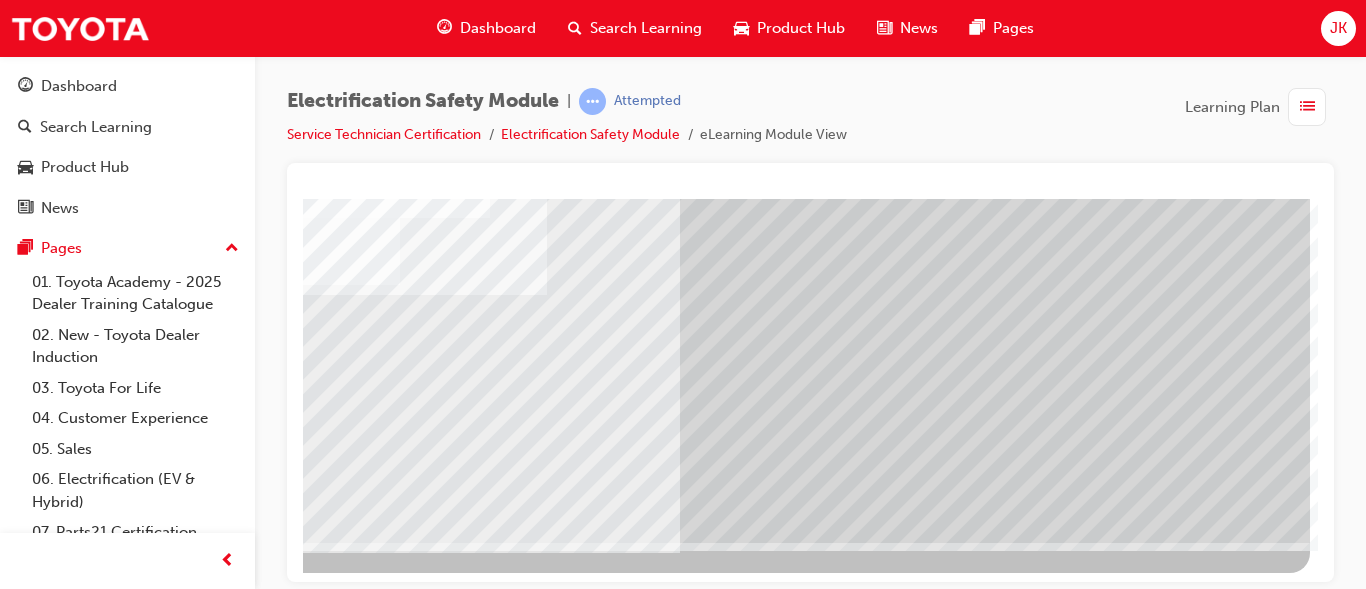 scroll, scrollTop: 378, scrollLeft: 360, axis: both 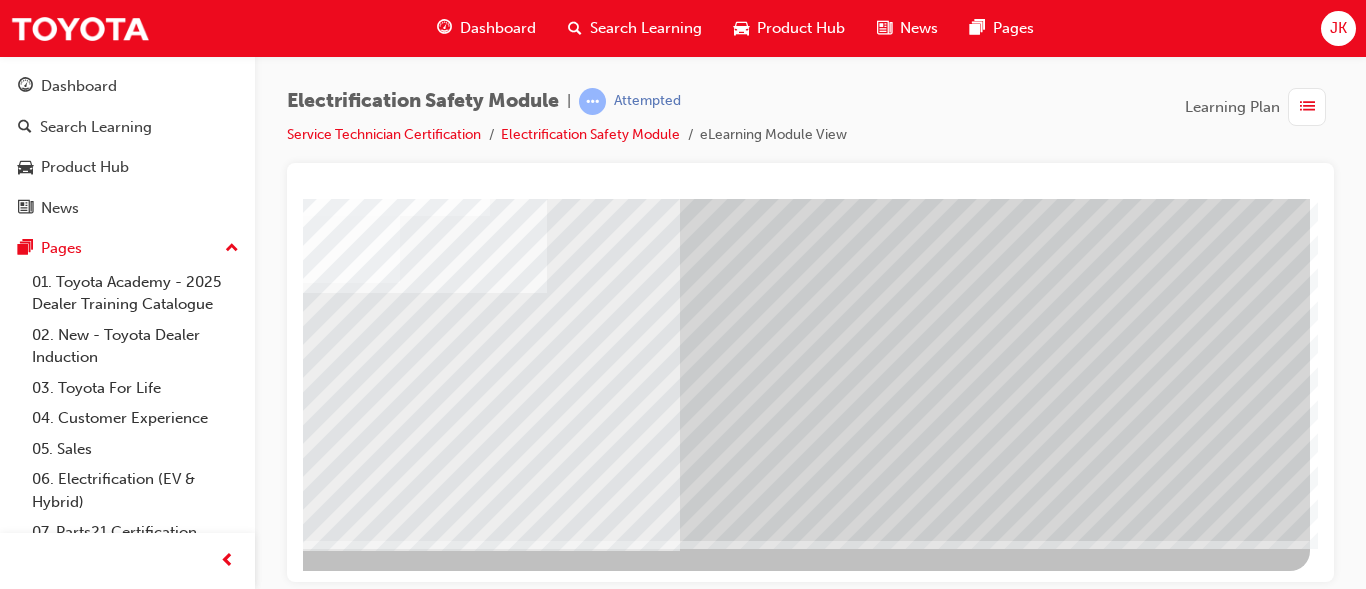 click at bounding box center [13, 2854] 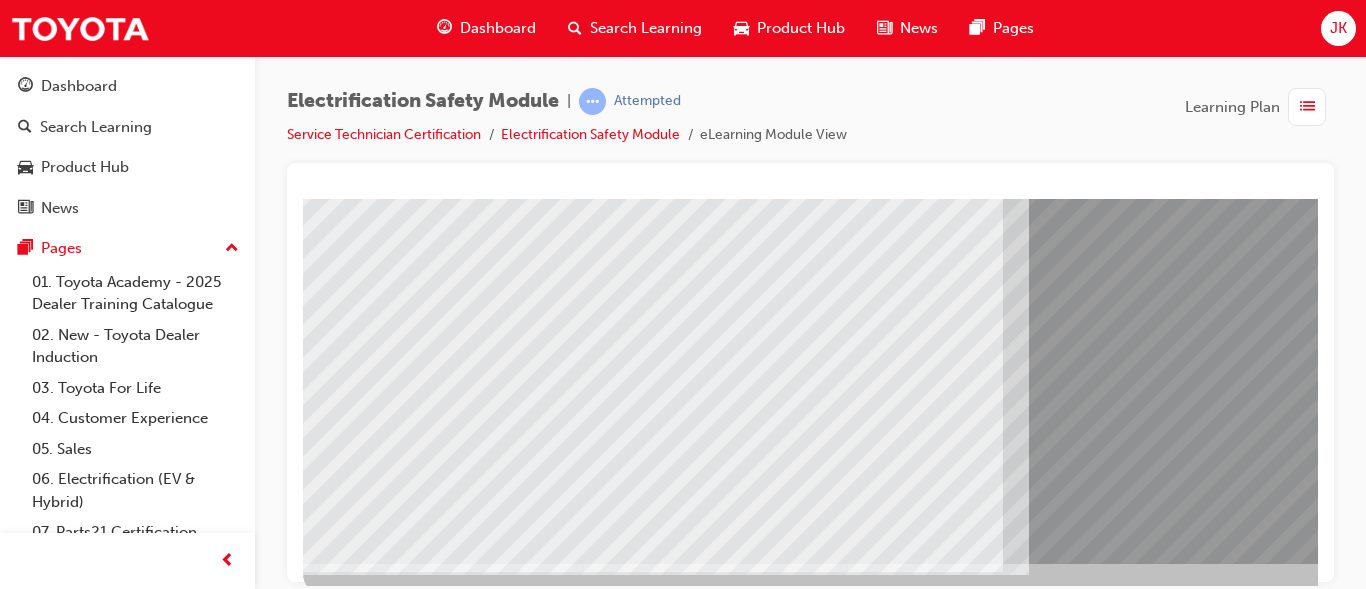 scroll, scrollTop: 360, scrollLeft: 0, axis: vertical 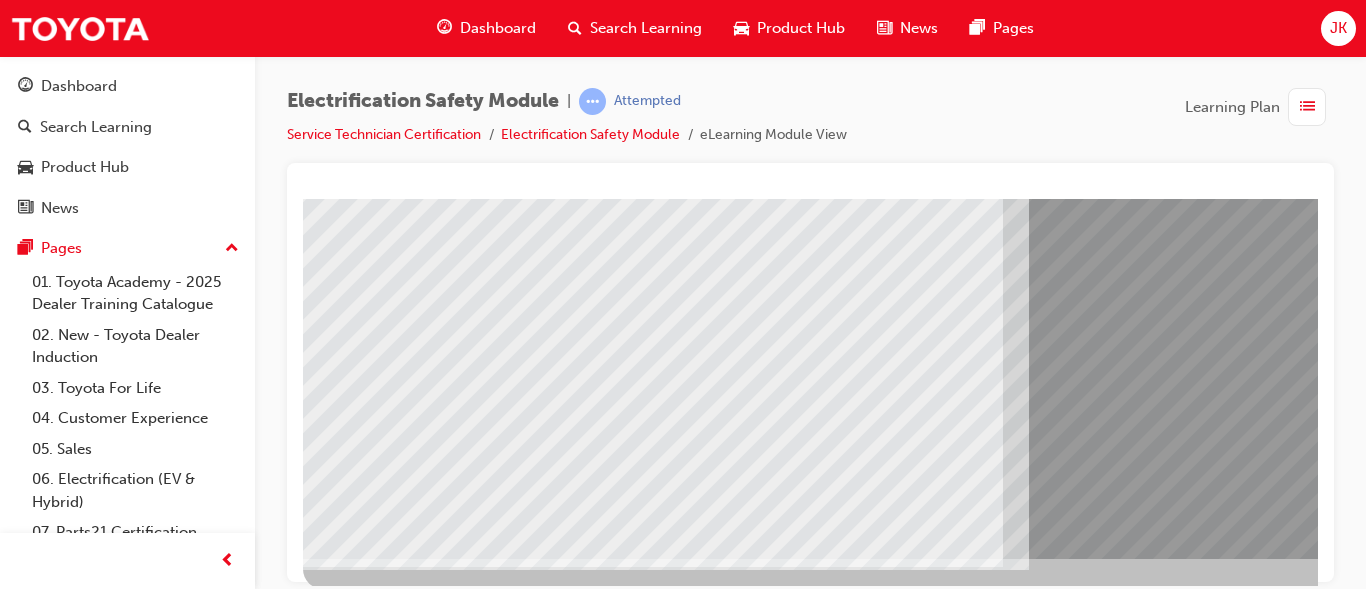 click at bounding box center [368, 8894] 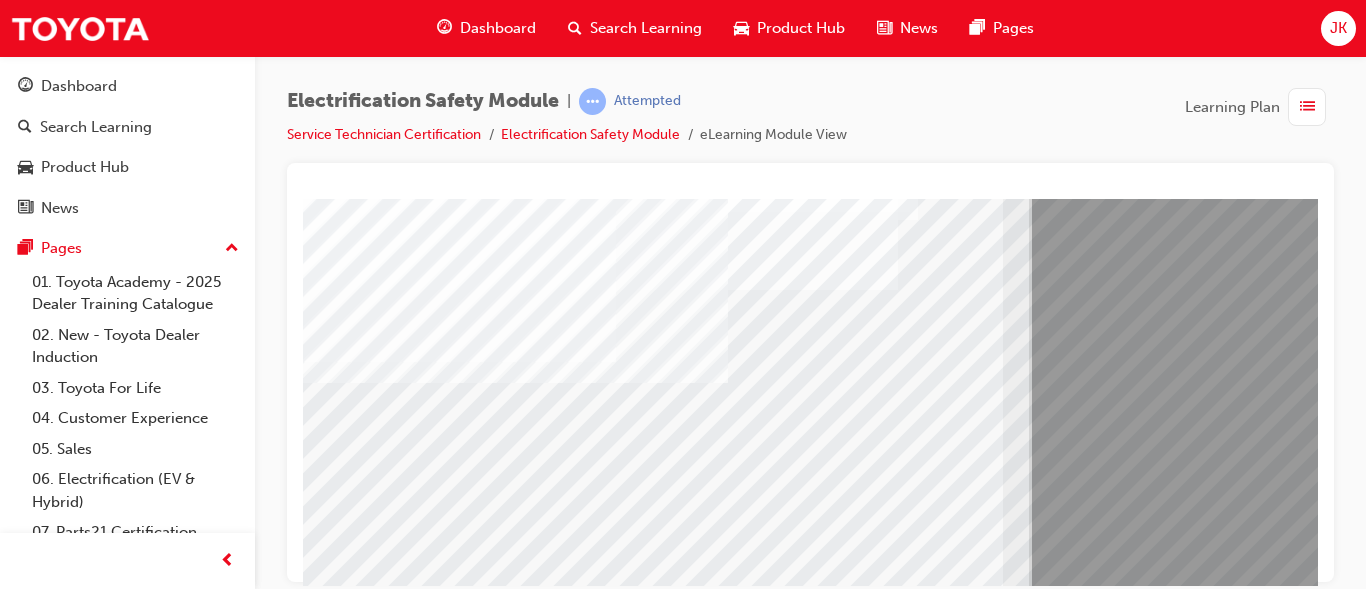 scroll, scrollTop: 360, scrollLeft: 0, axis: vertical 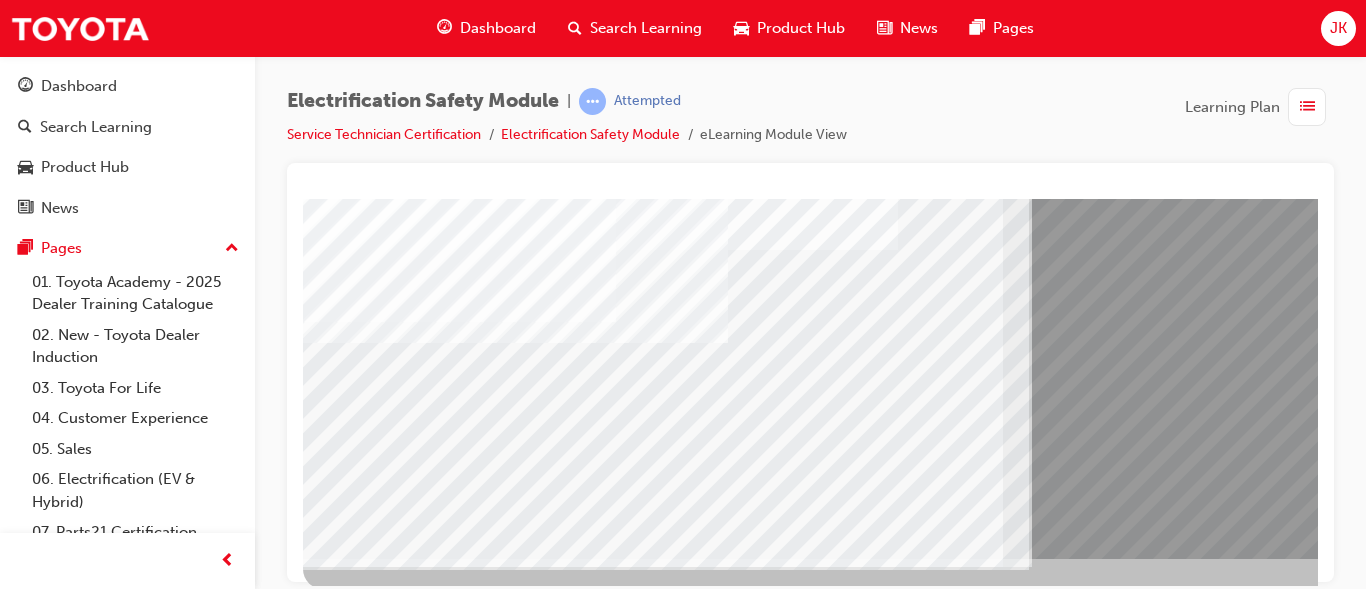 click at bounding box center [368, 9062] 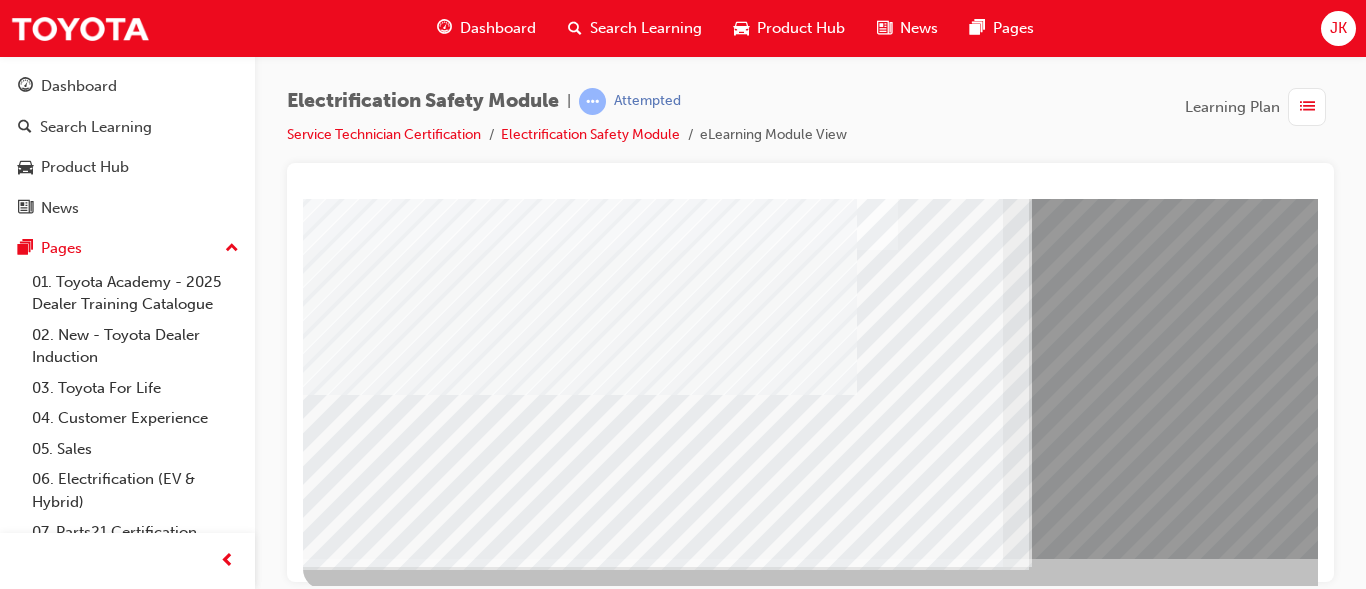 click at bounding box center [649, 1674] 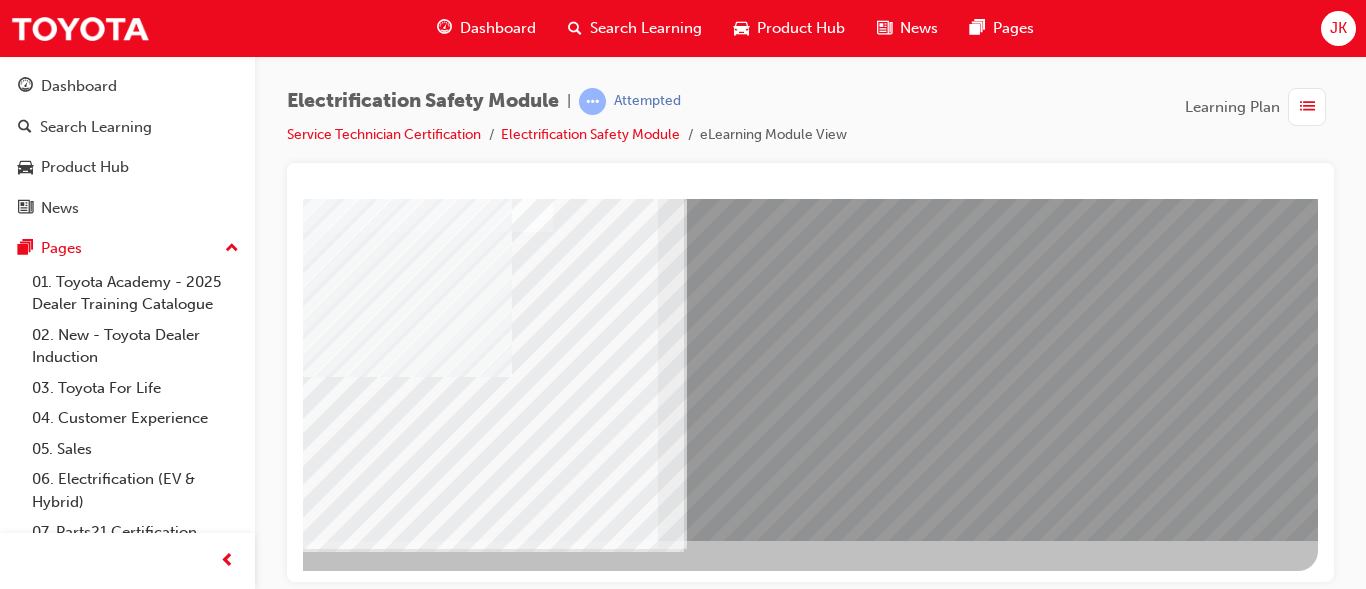 scroll, scrollTop: 378, scrollLeft: 360, axis: both 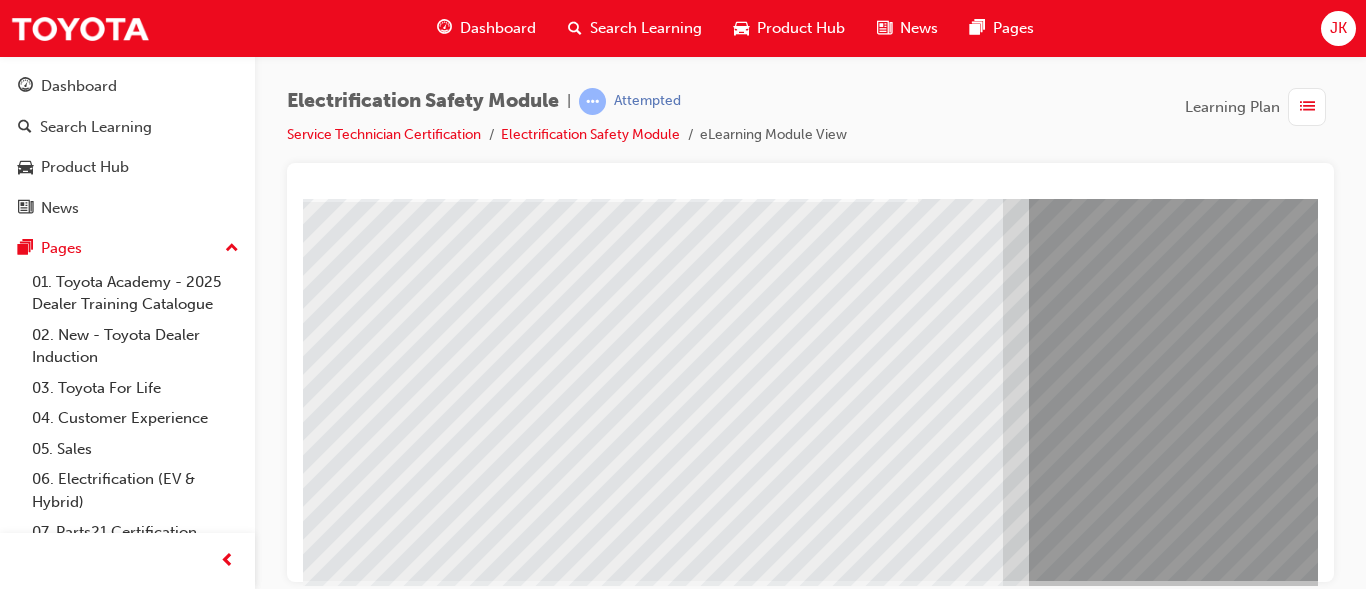 click at bounding box center [368, 10378] 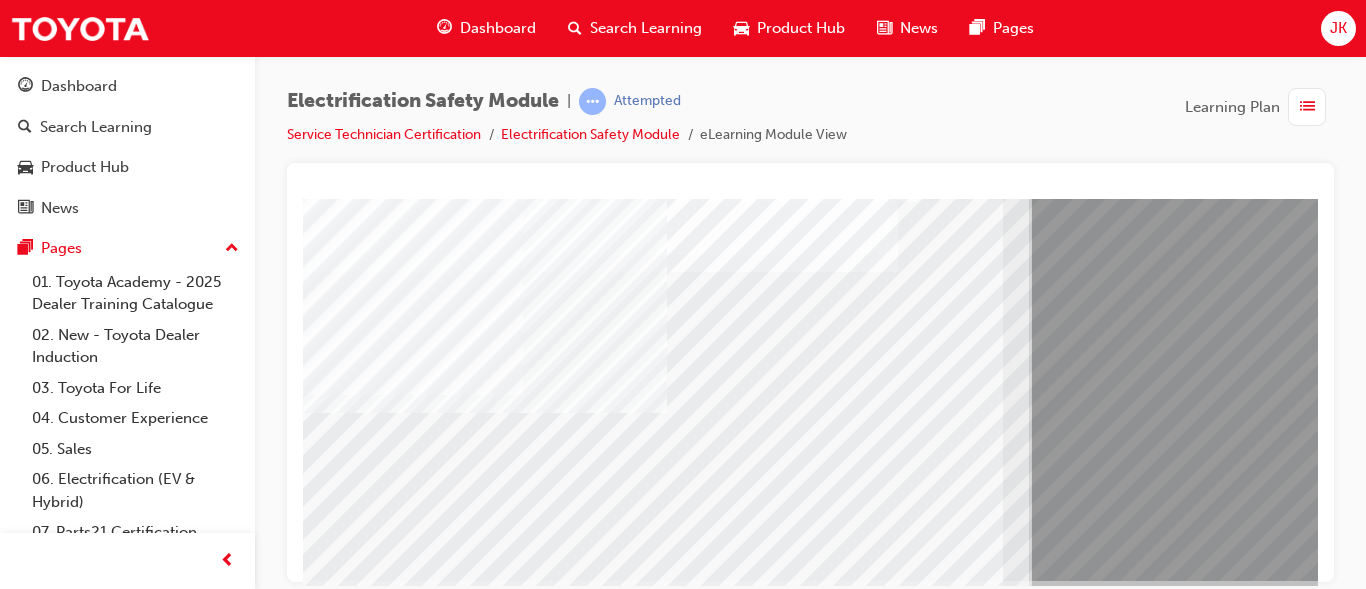 click at bounding box center [649, 1696] 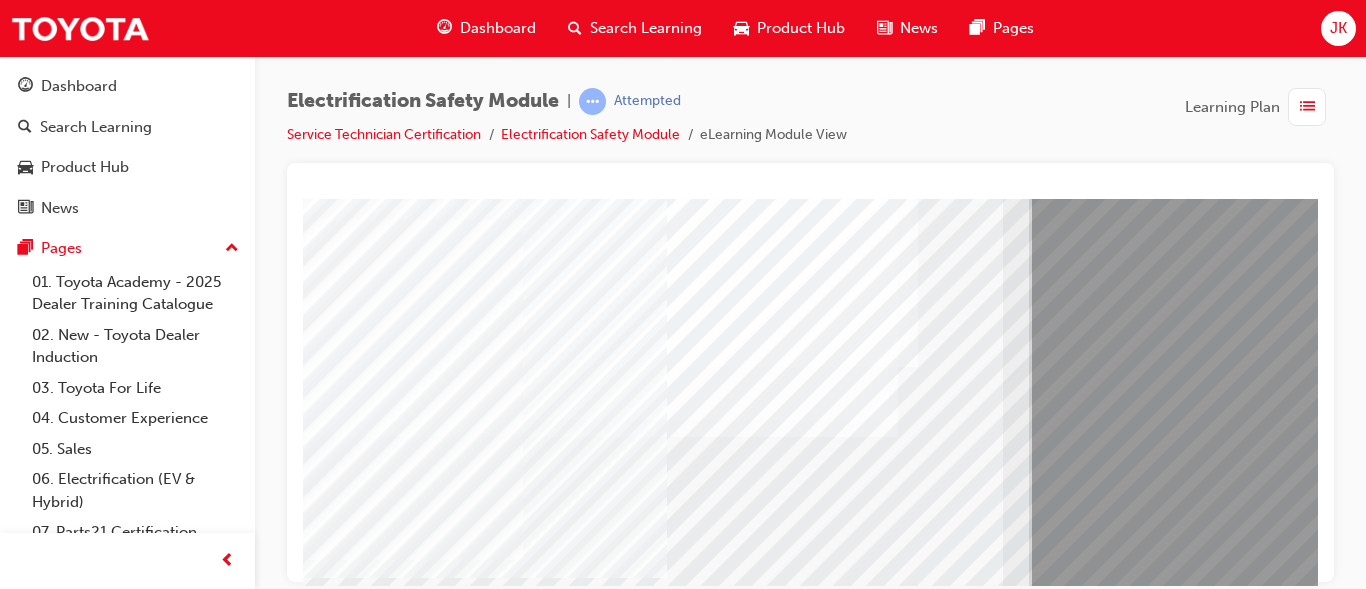 scroll, scrollTop: 378, scrollLeft: 0, axis: vertical 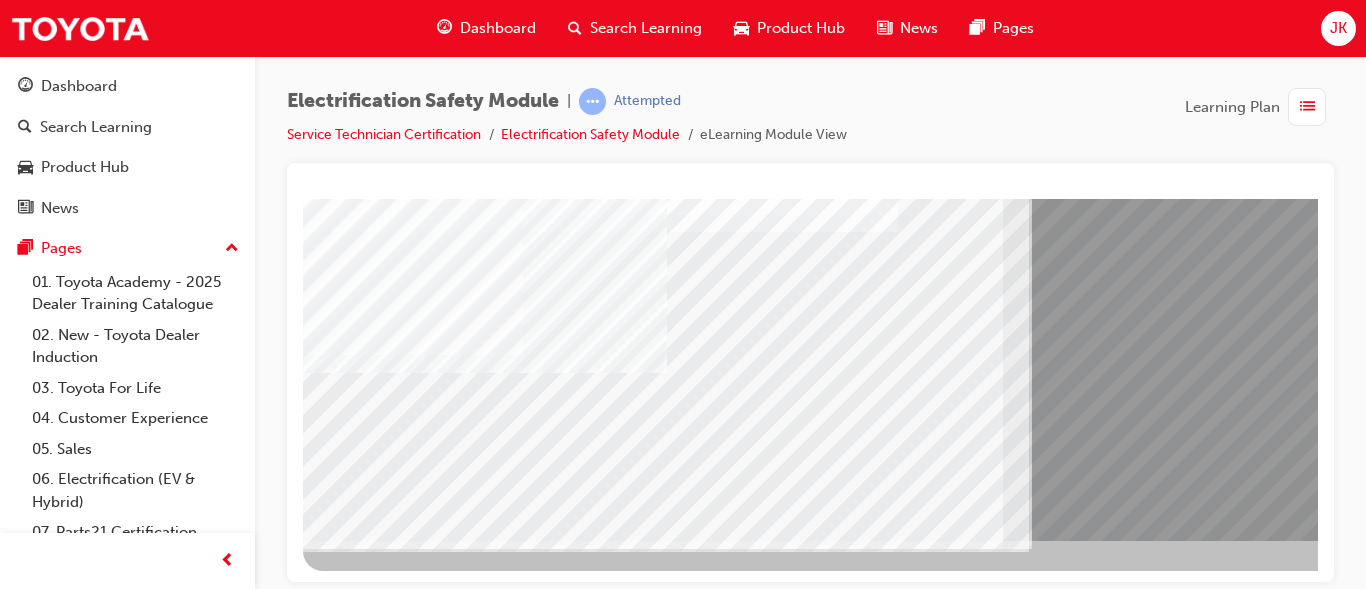 click at bounding box center (368, 10692) 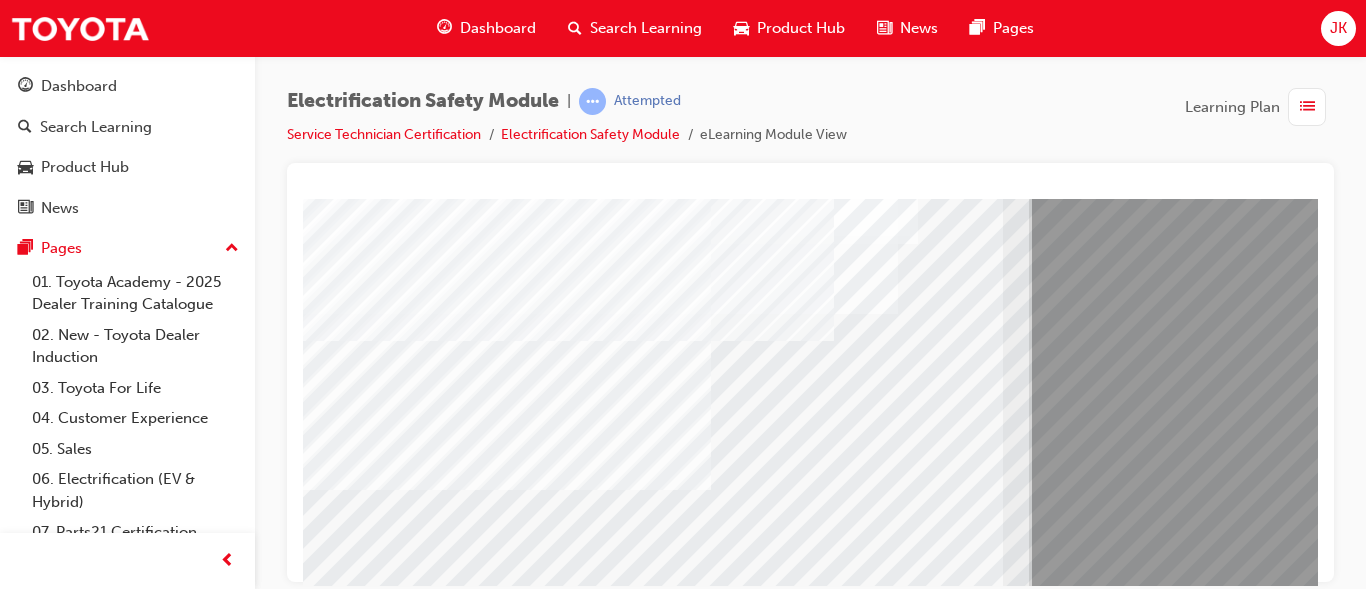 scroll, scrollTop: 298, scrollLeft: 0, axis: vertical 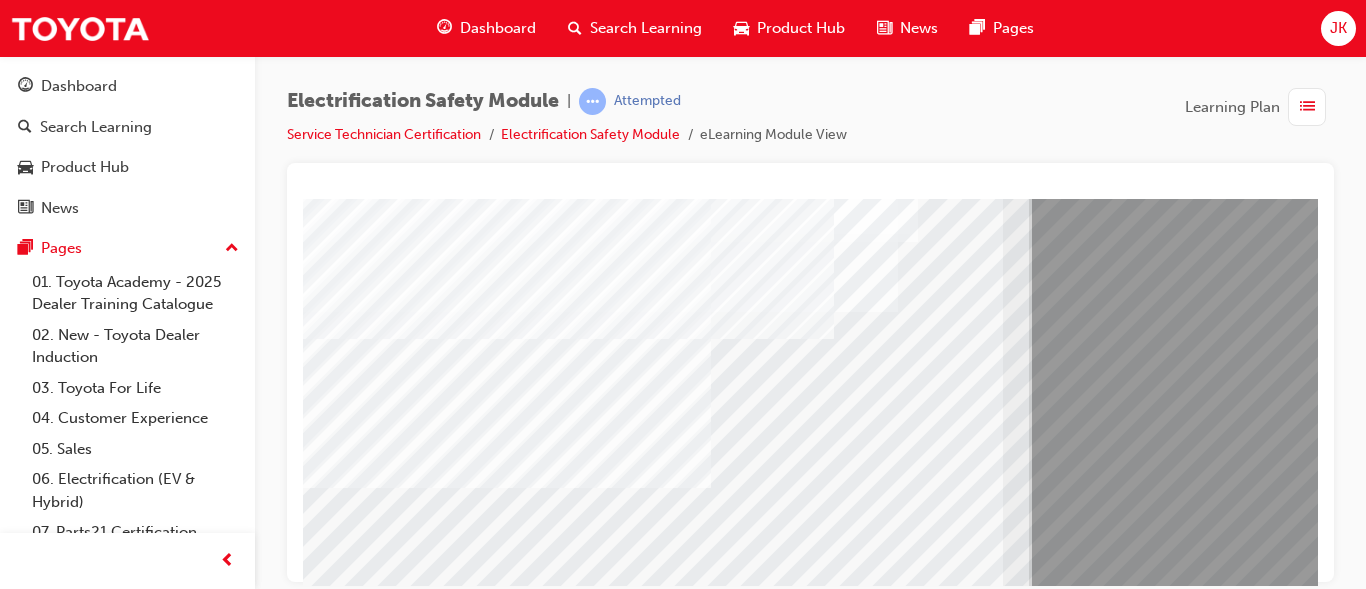 click at bounding box center [368, 10548] 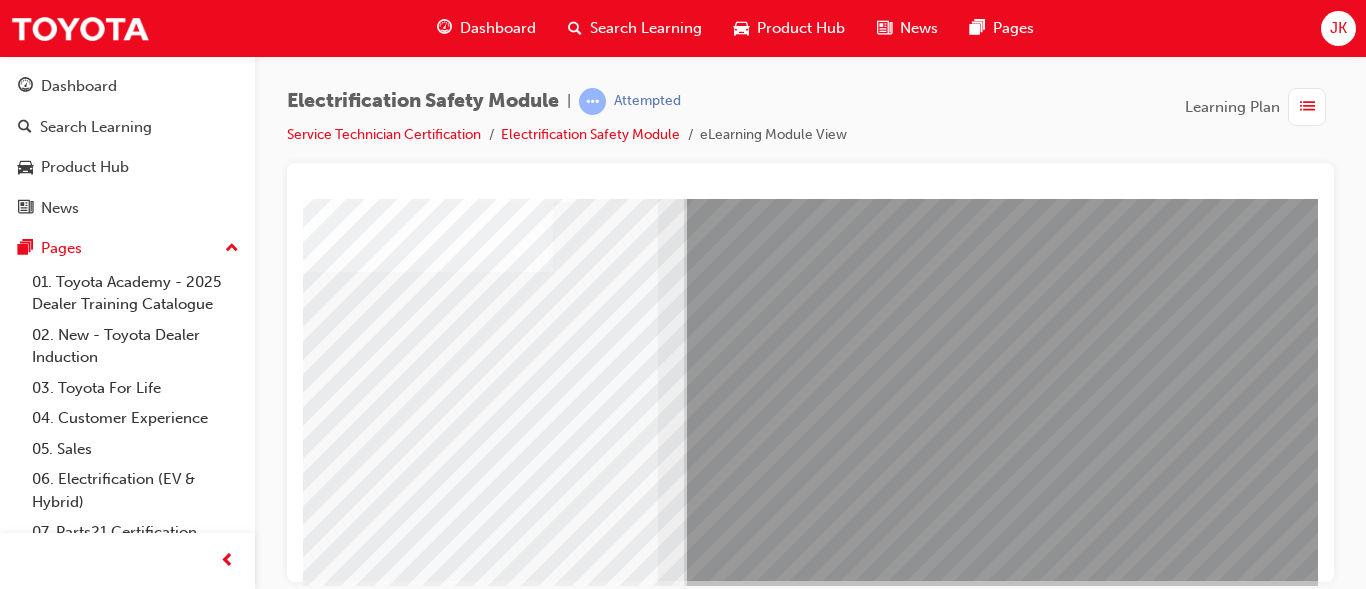 scroll, scrollTop: 378, scrollLeft: 360, axis: both 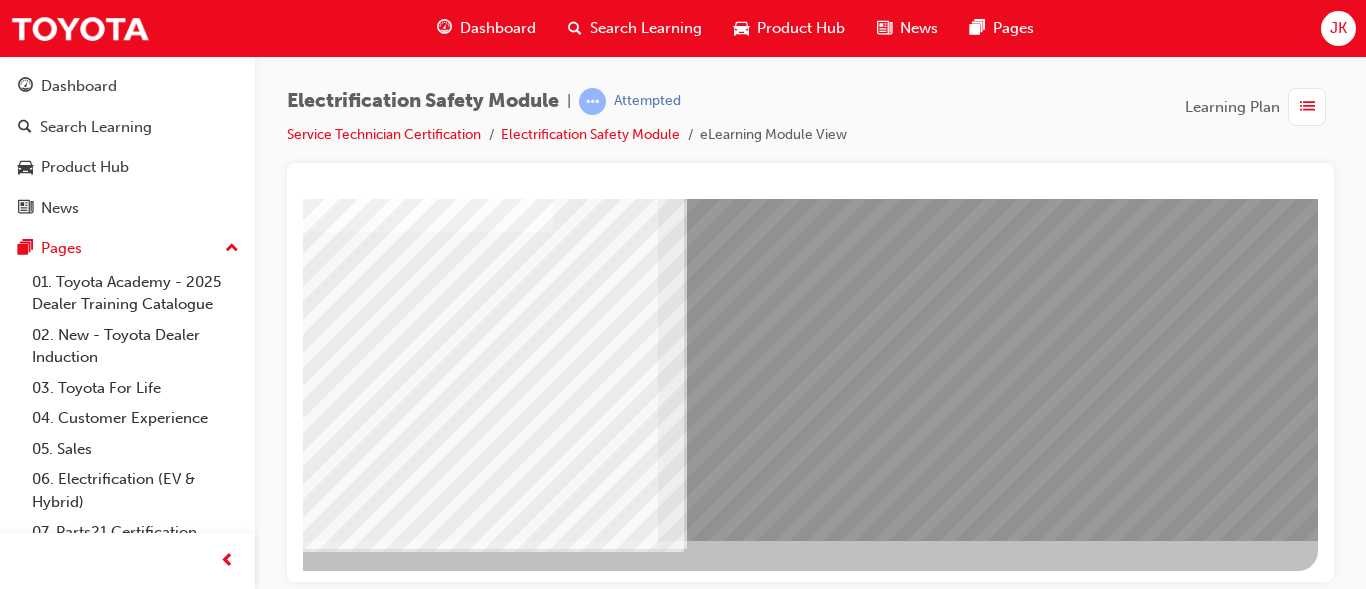 click at bounding box center (21, 10255) 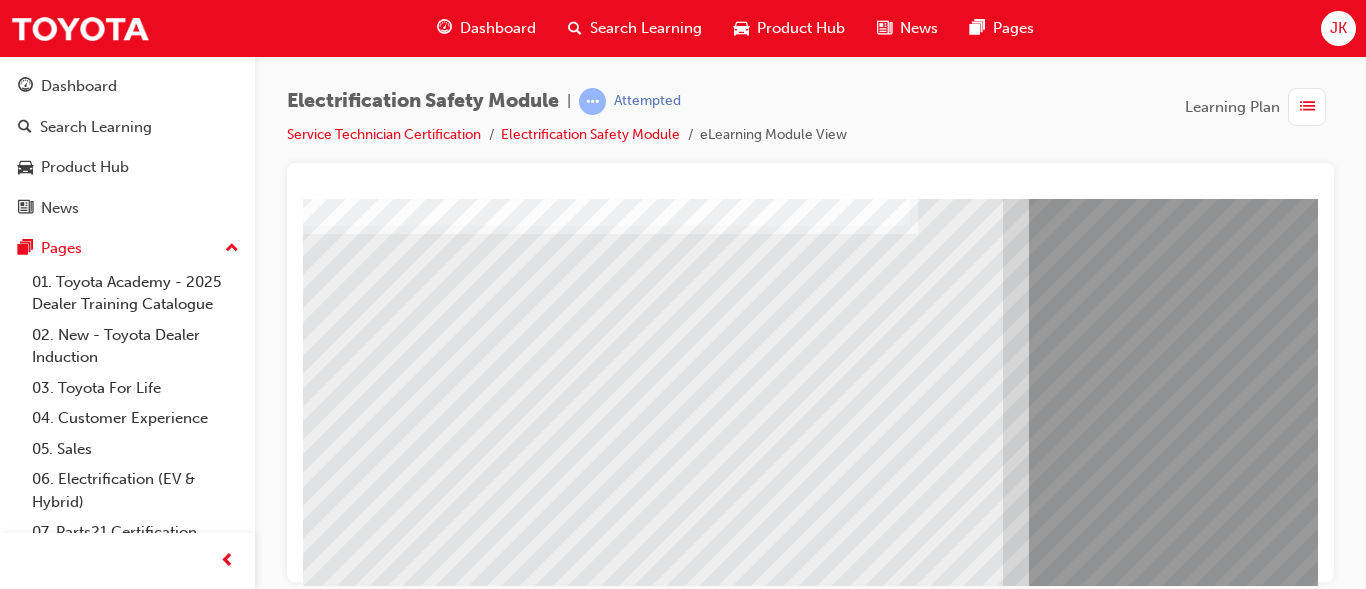 scroll, scrollTop: 360, scrollLeft: 0, axis: vertical 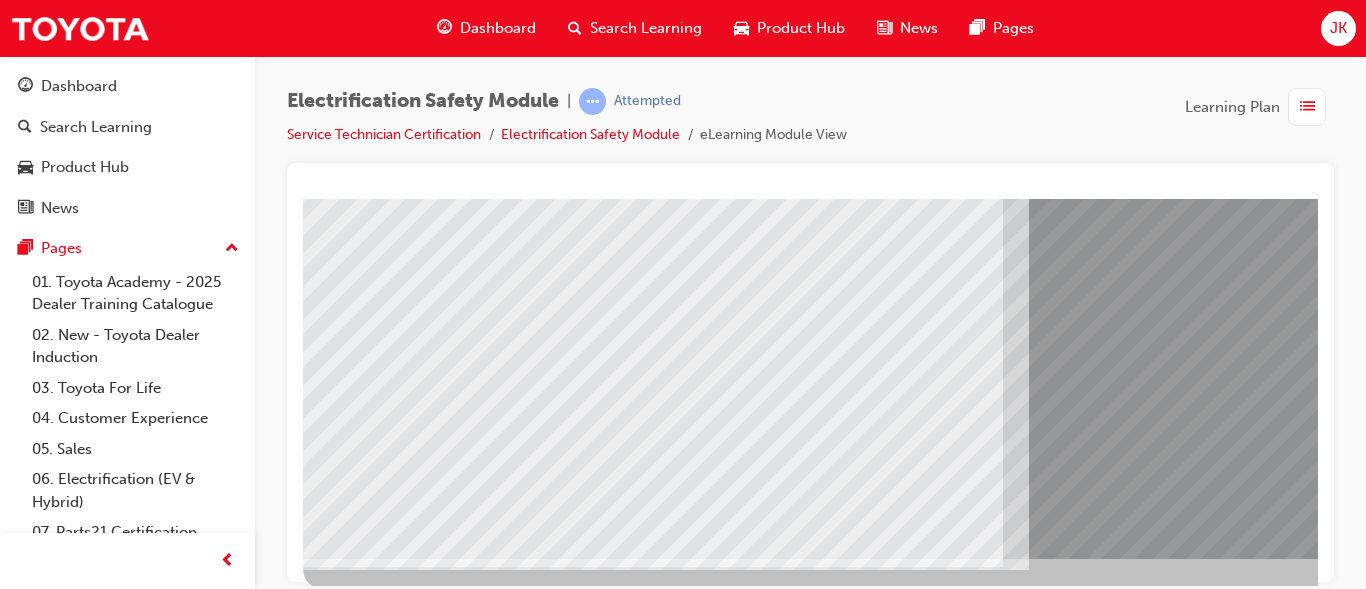 click at bounding box center (368, 8201) 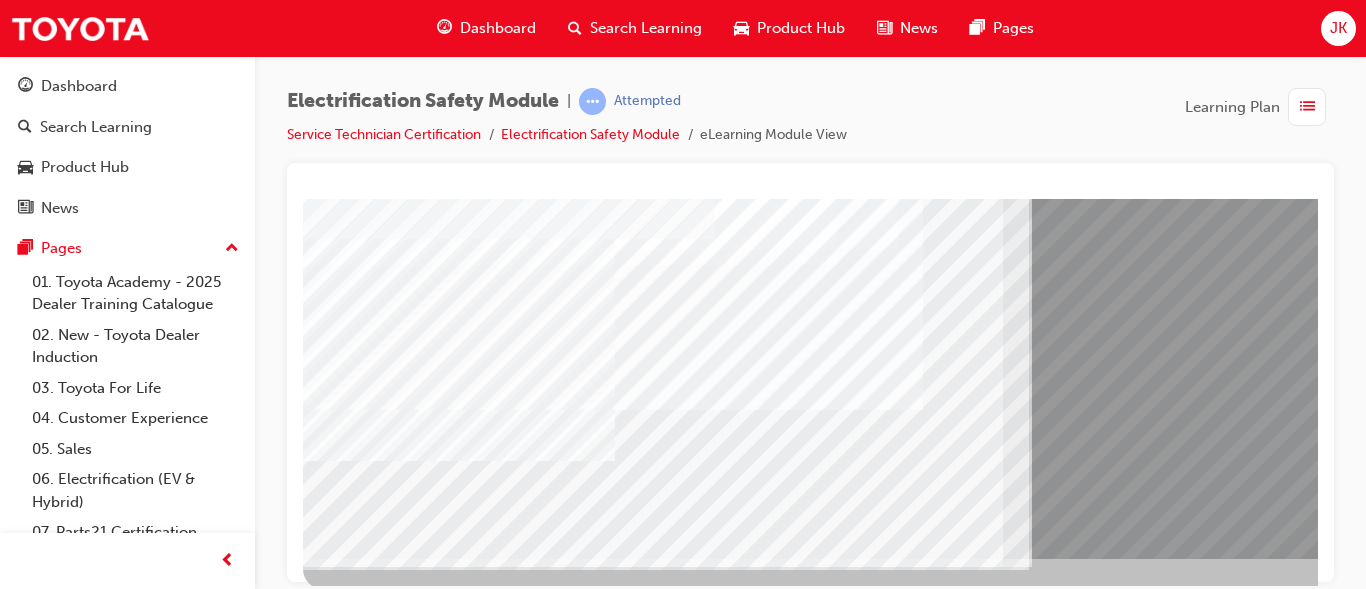 click at bounding box center (368, 12948) 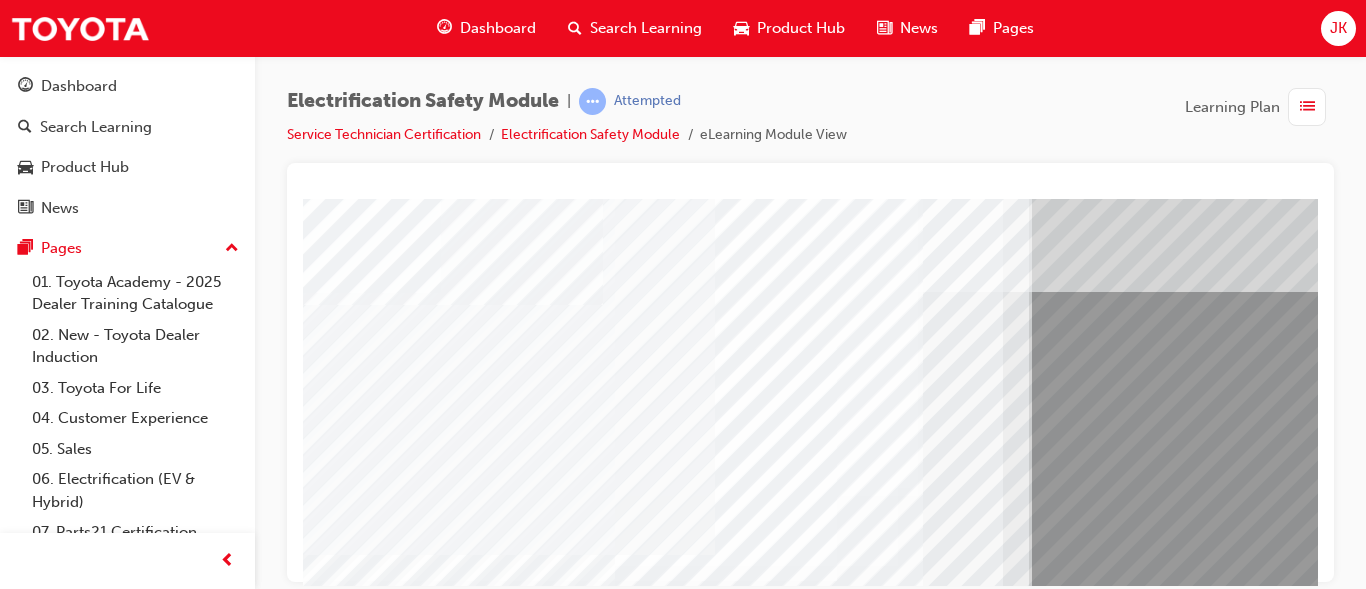 scroll, scrollTop: 0, scrollLeft: 0, axis: both 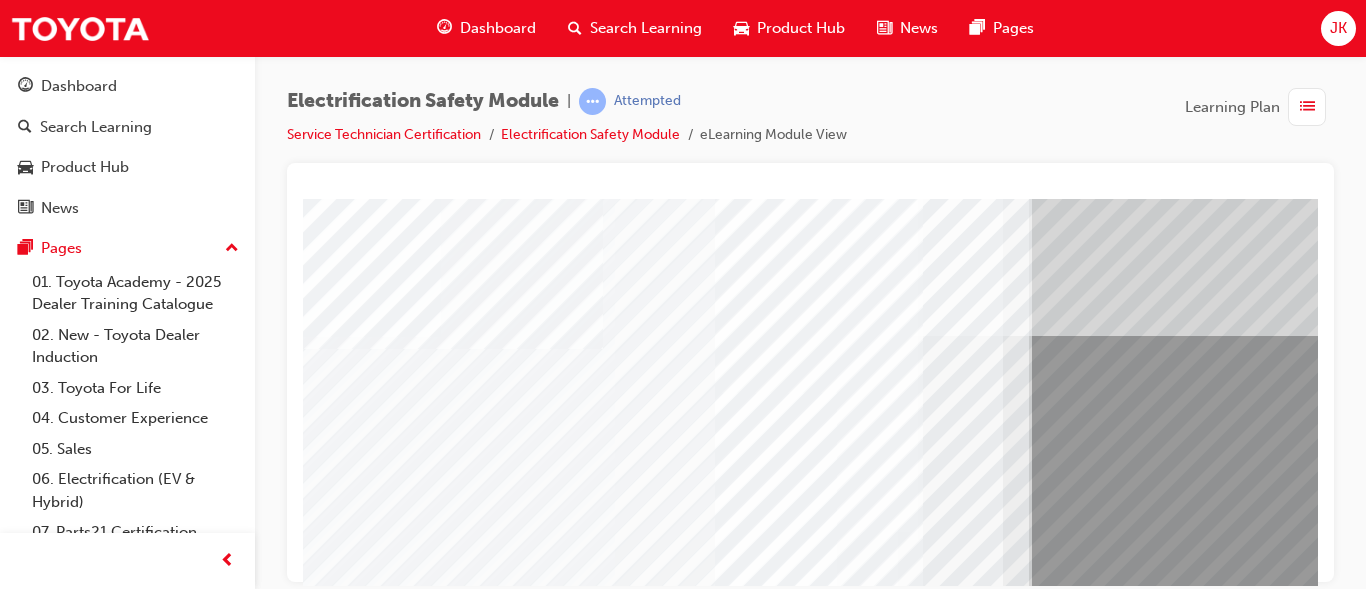 click at bounding box center (432, 13655) 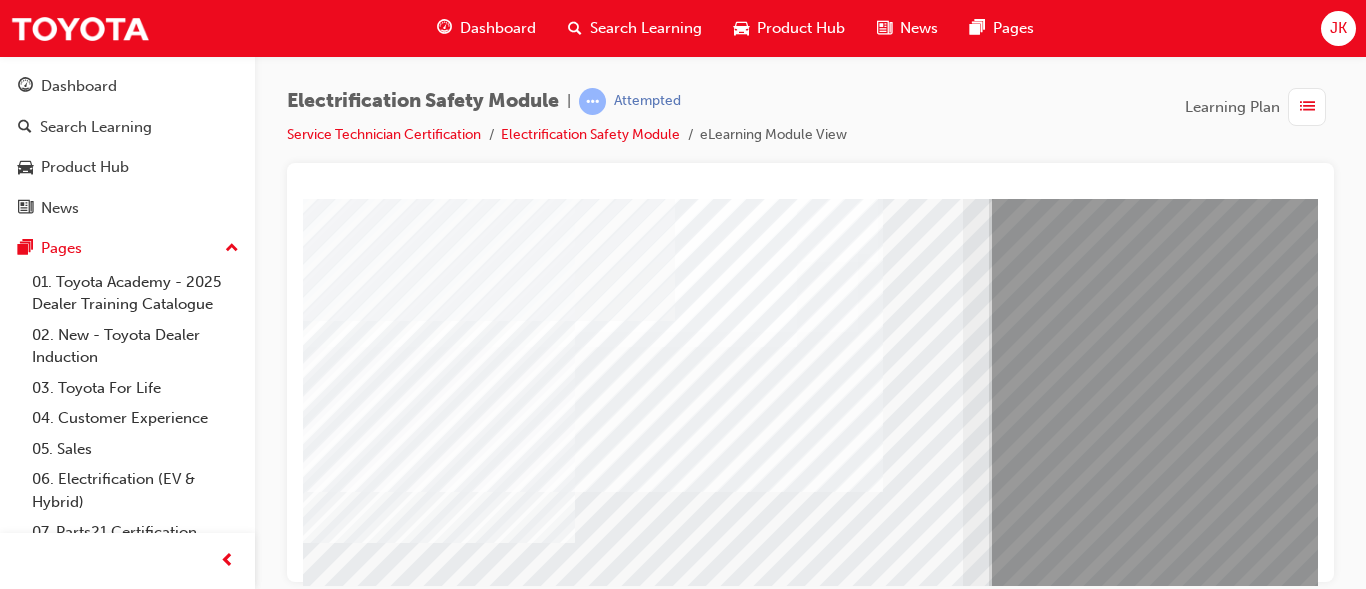 scroll, scrollTop: 280, scrollLeft: 40, axis: both 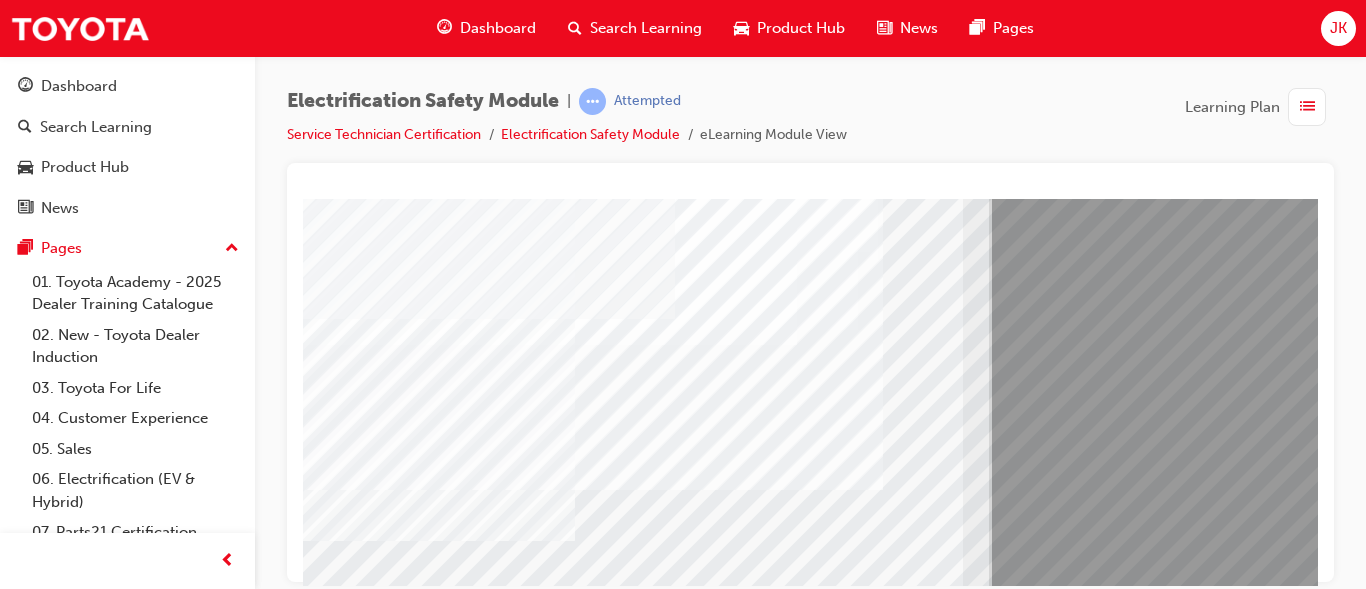 click at bounding box center (328, 13028) 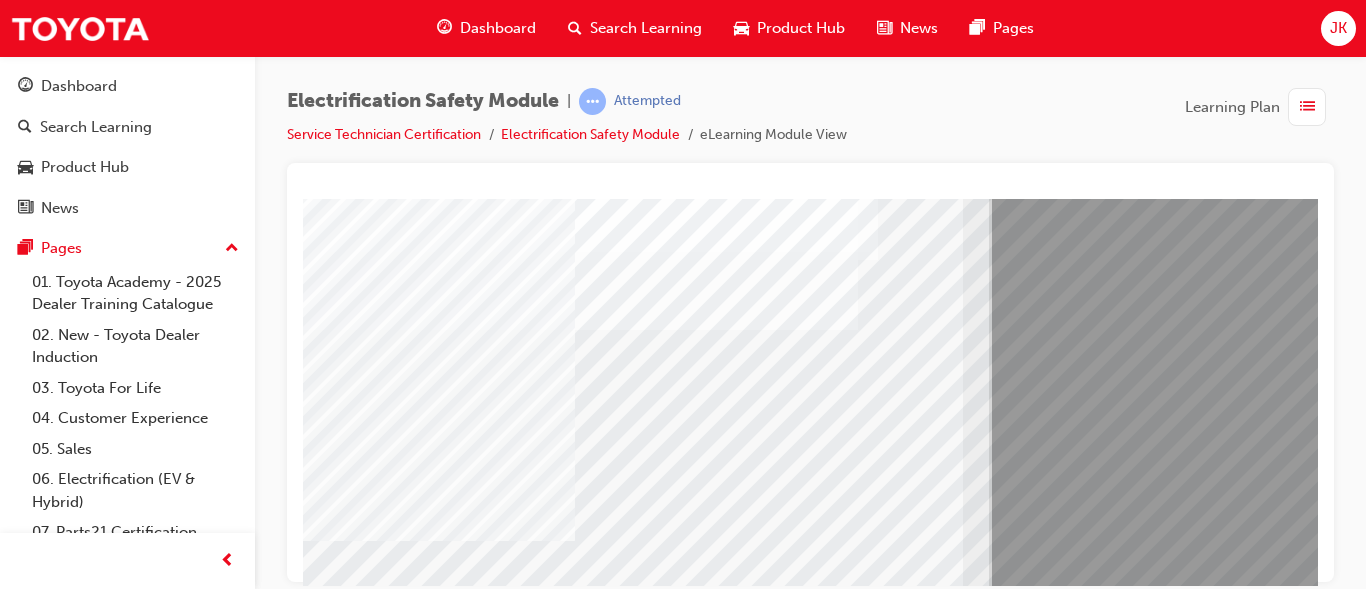 click at bounding box center (328, 13028) 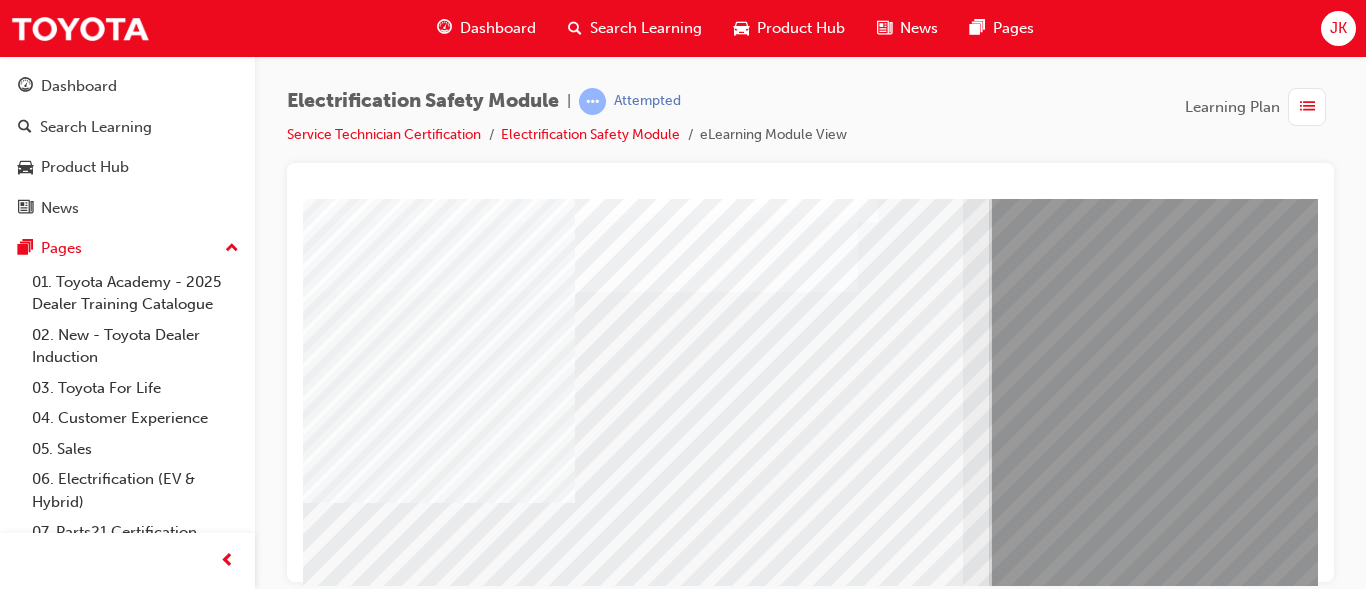 scroll, scrollTop: 320, scrollLeft: 40, axis: both 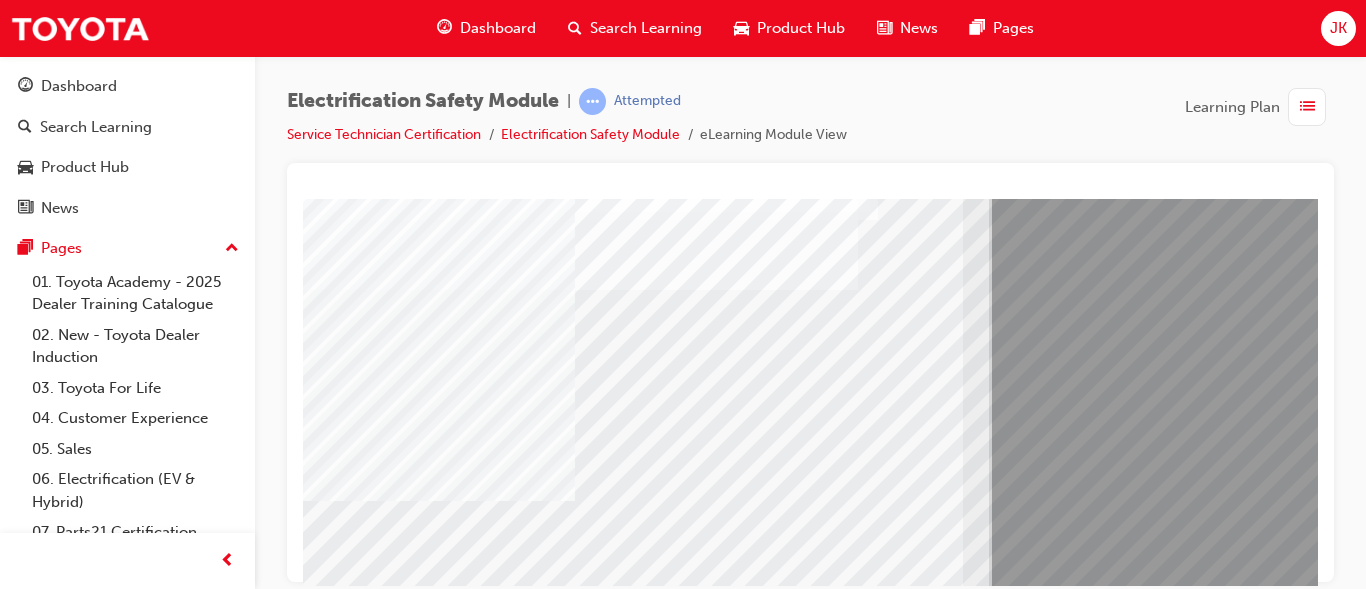 click at bounding box center (328, 13118) 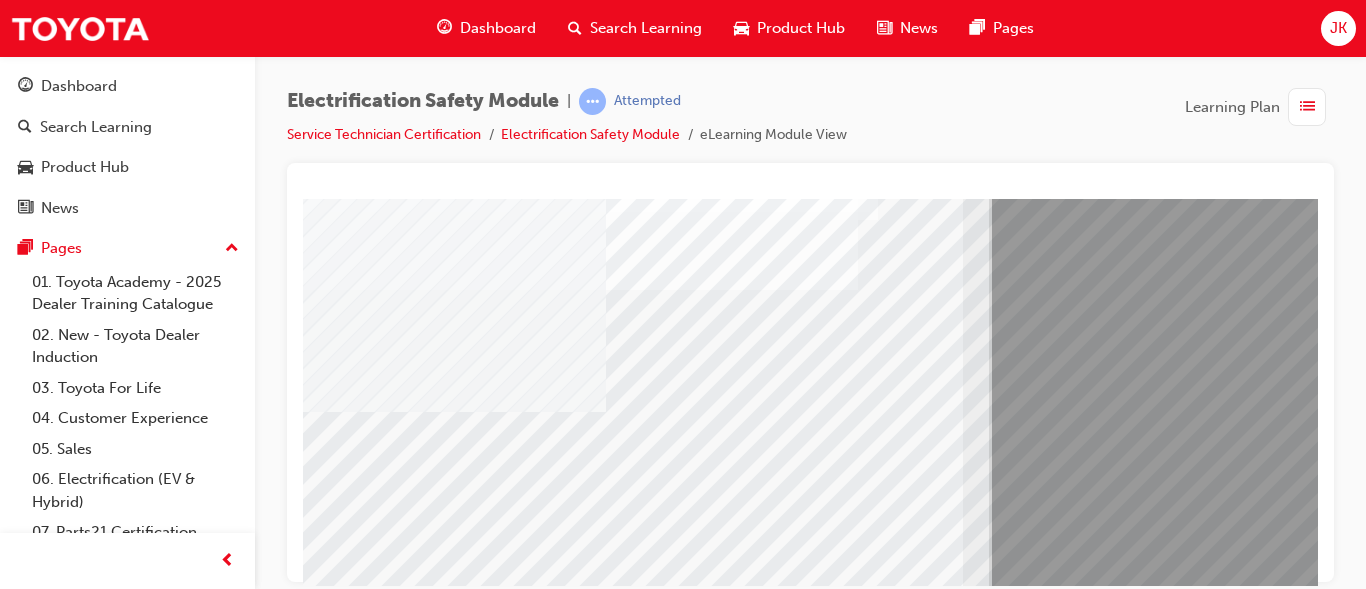 click at bounding box center (566, 3433) 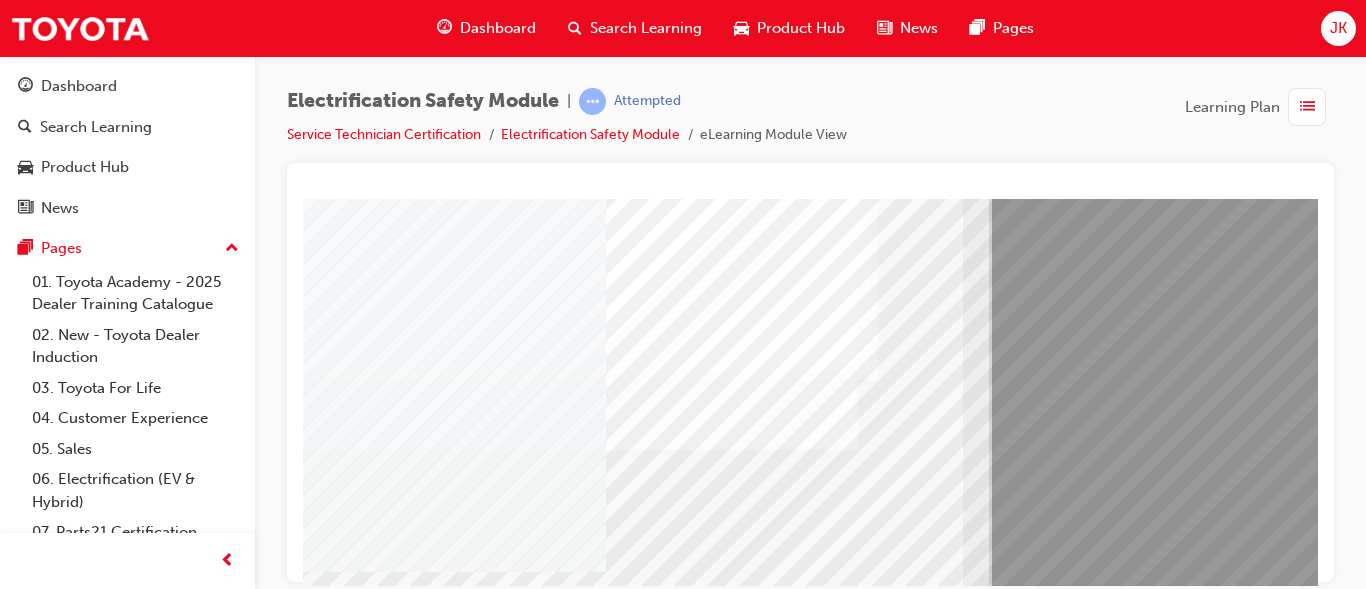 scroll, scrollTop: 200, scrollLeft: 40, axis: both 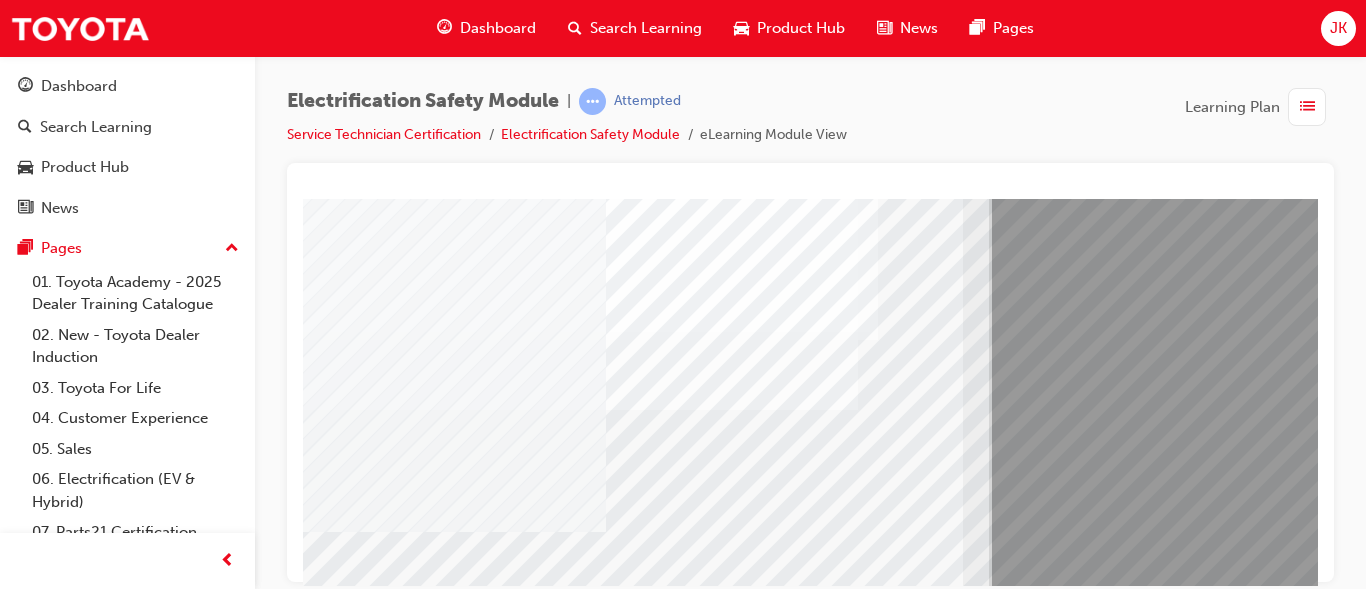 click at bounding box center (328, 13784) 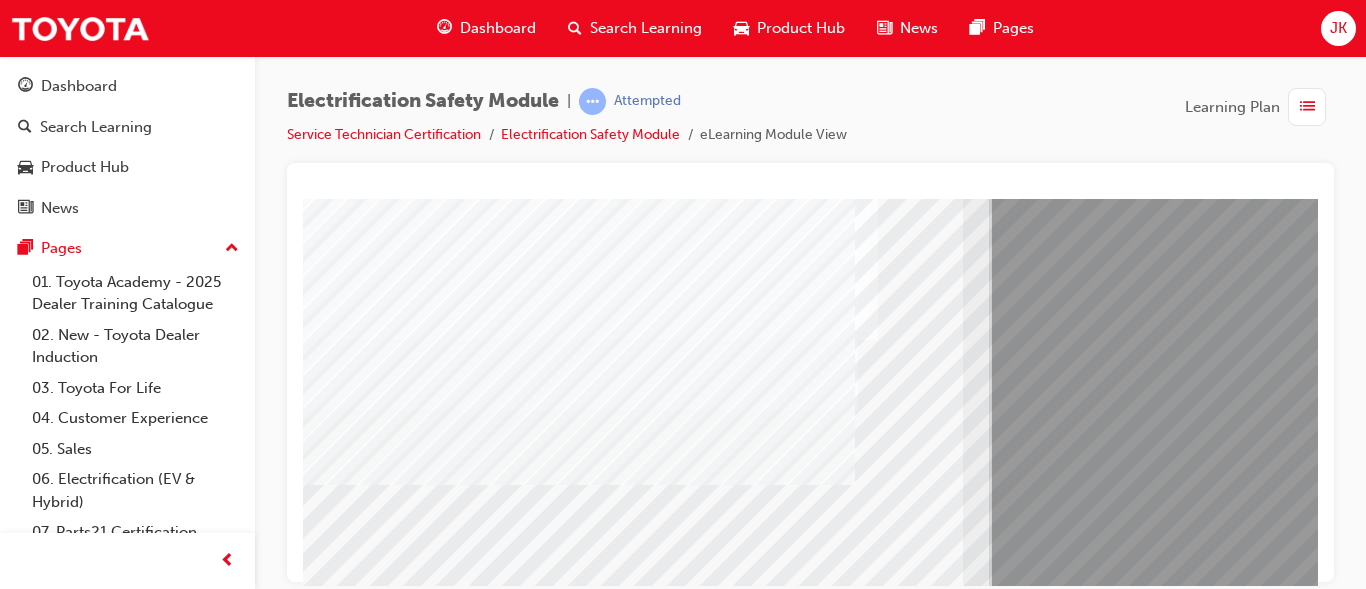 click at bounding box center [623, 11128] 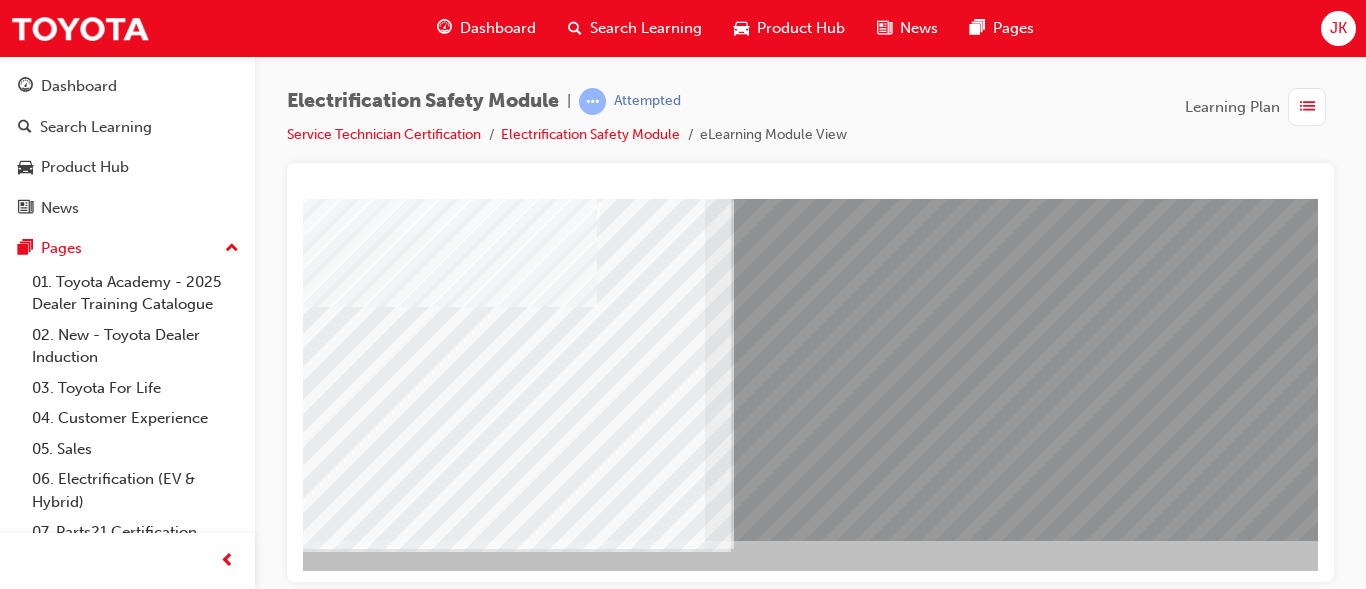scroll, scrollTop: 378, scrollLeft: 360, axis: both 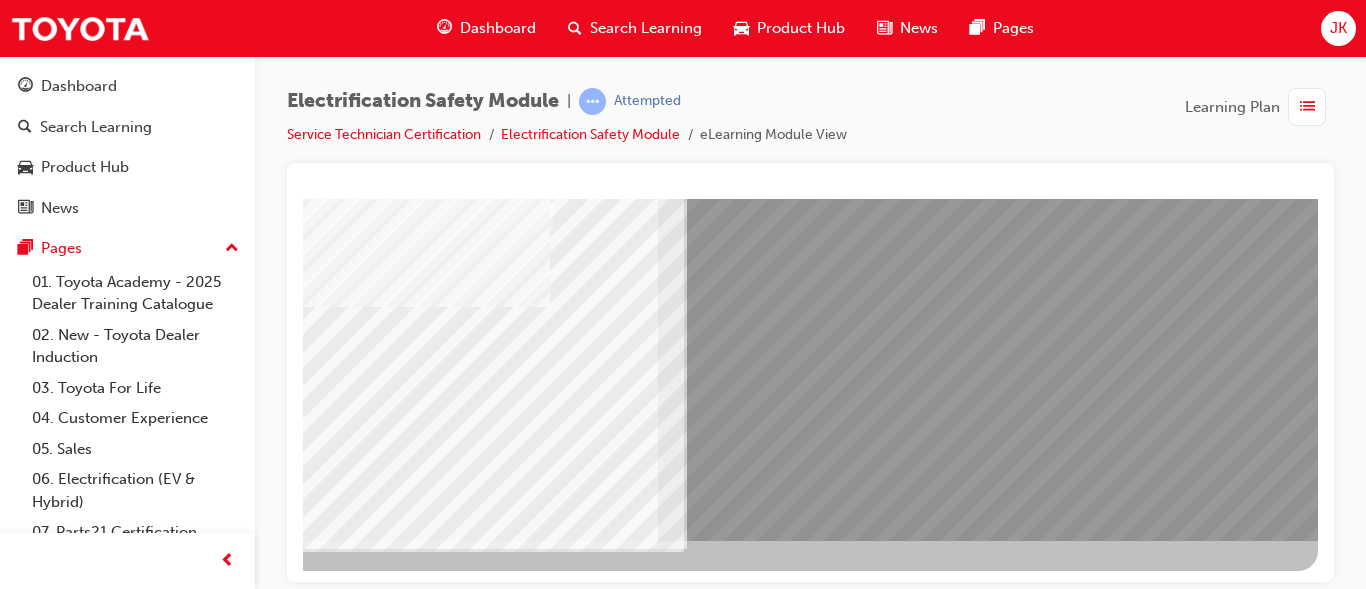 click at bounding box center (21, 13849) 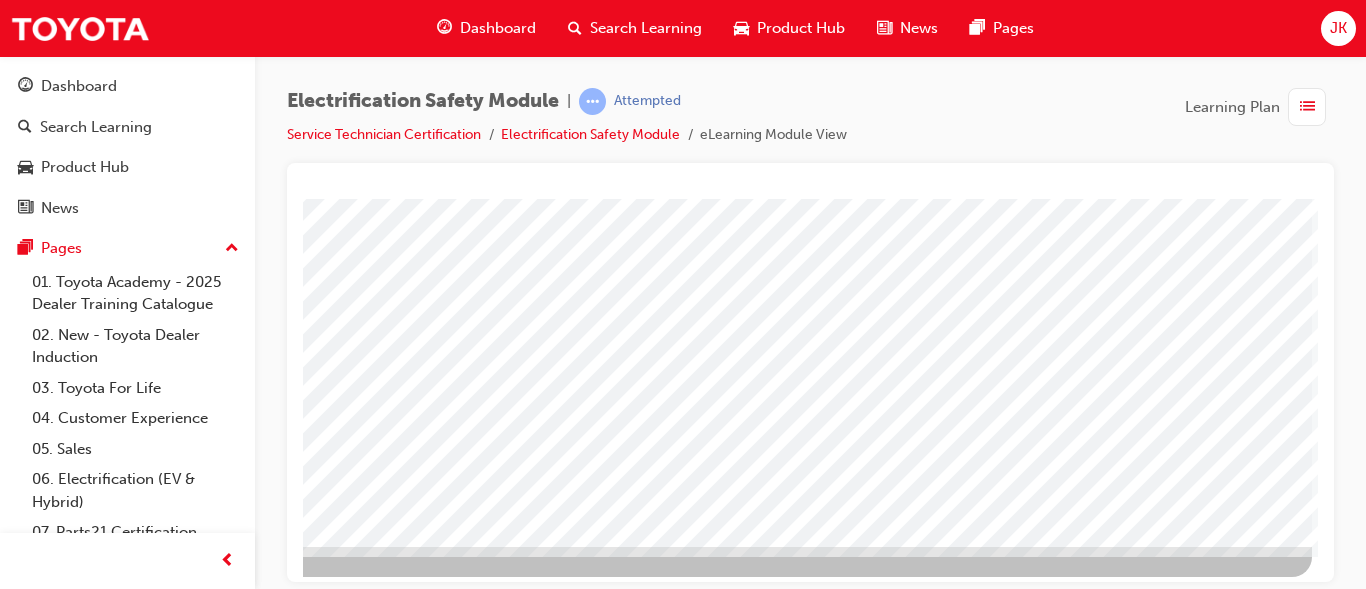scroll, scrollTop: 378, scrollLeft: 360, axis: both 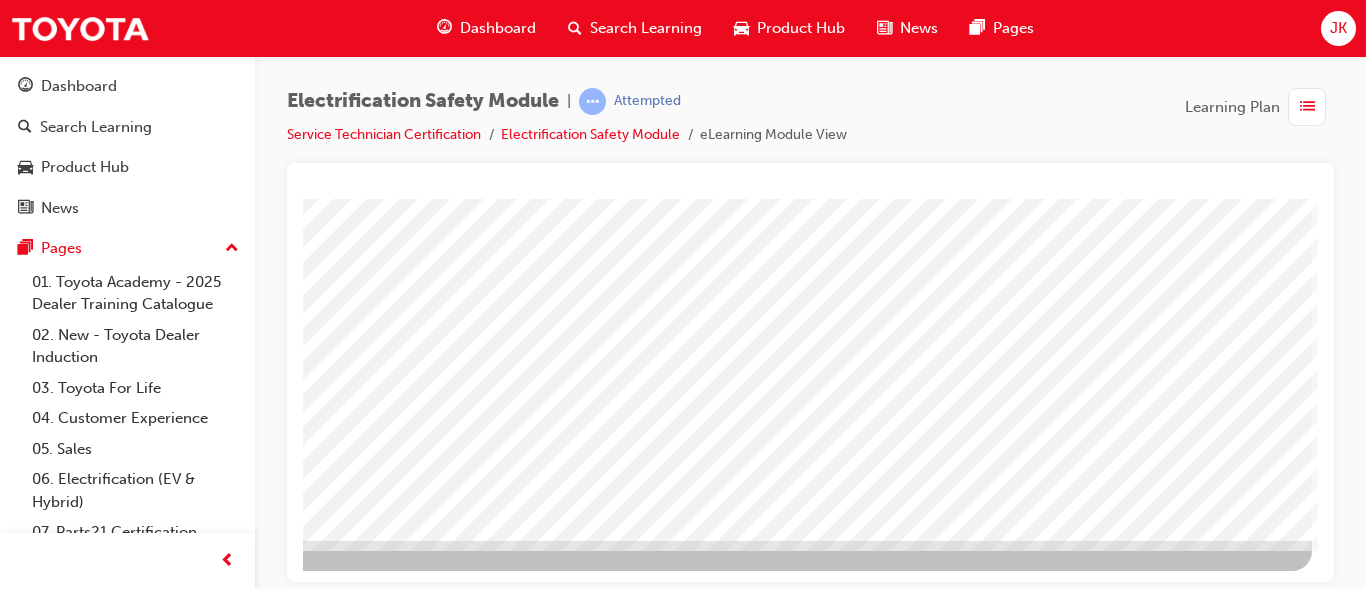 click at bounding box center [15, 3326] 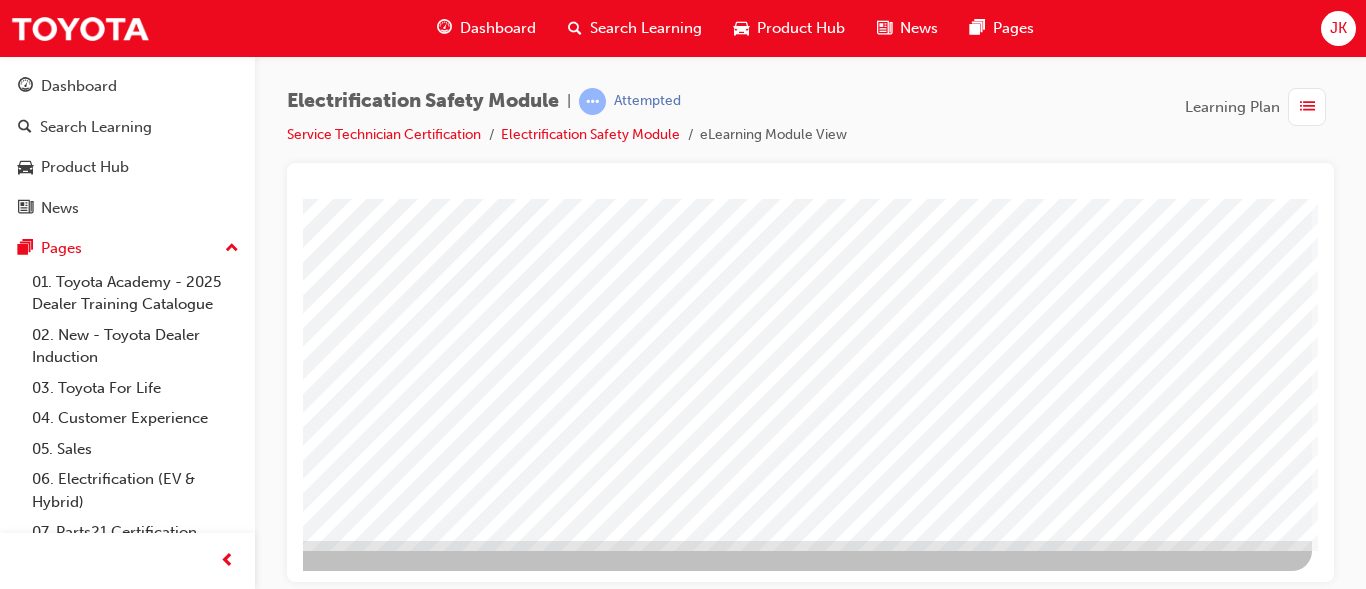 scroll, scrollTop: 0, scrollLeft: 0, axis: both 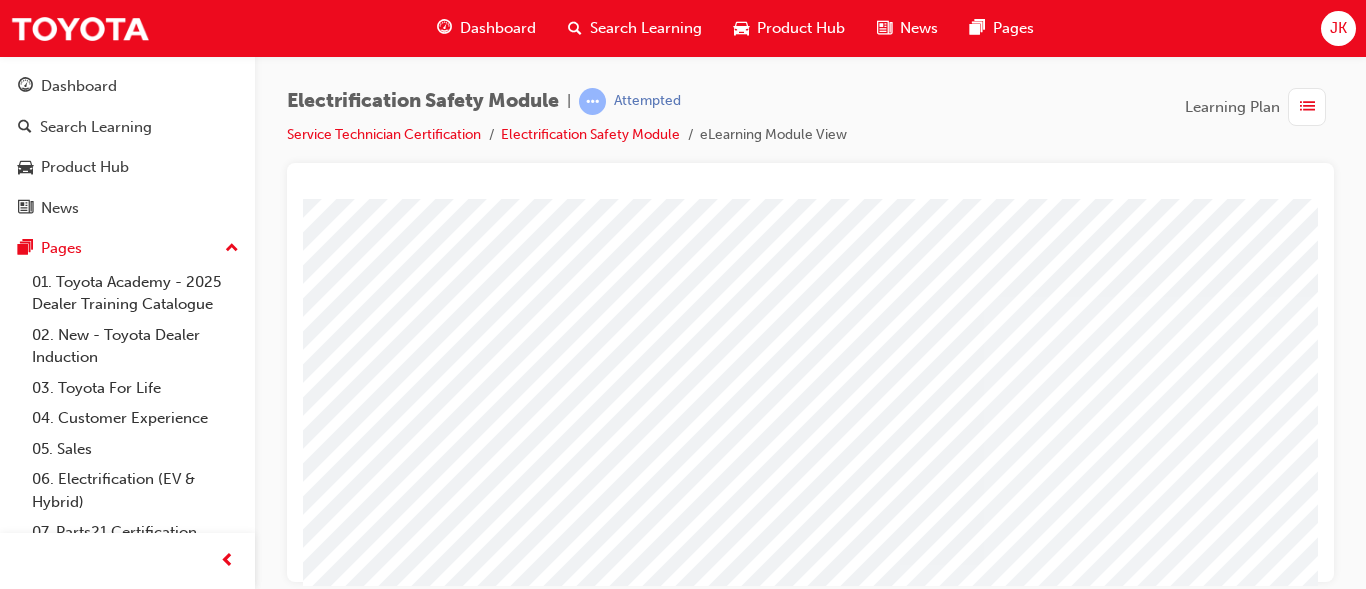 click at bounding box center [982, 2035] 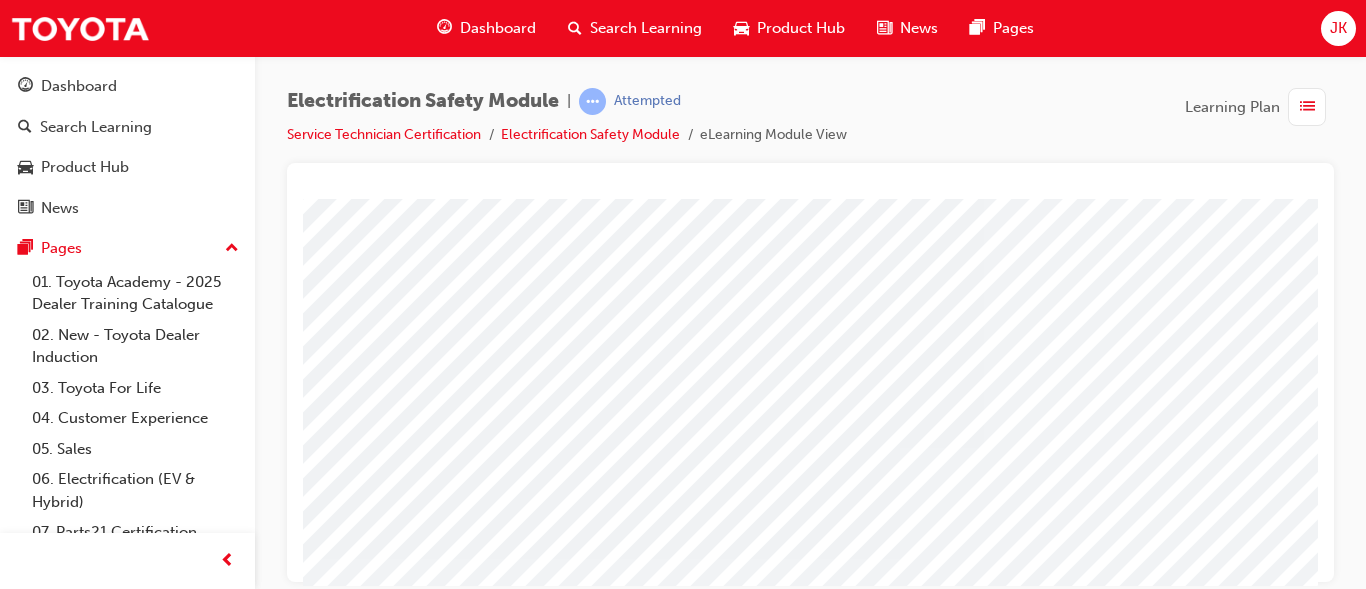 scroll, scrollTop: 120, scrollLeft: 0, axis: vertical 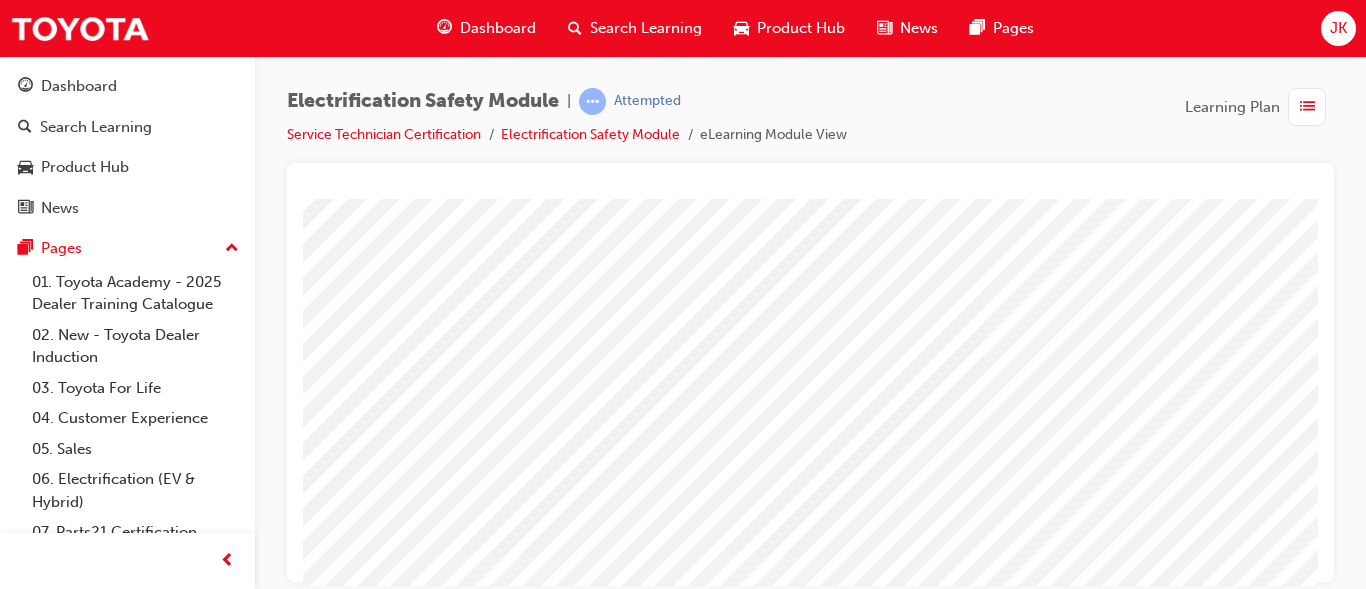 click at bounding box center (810, 189) 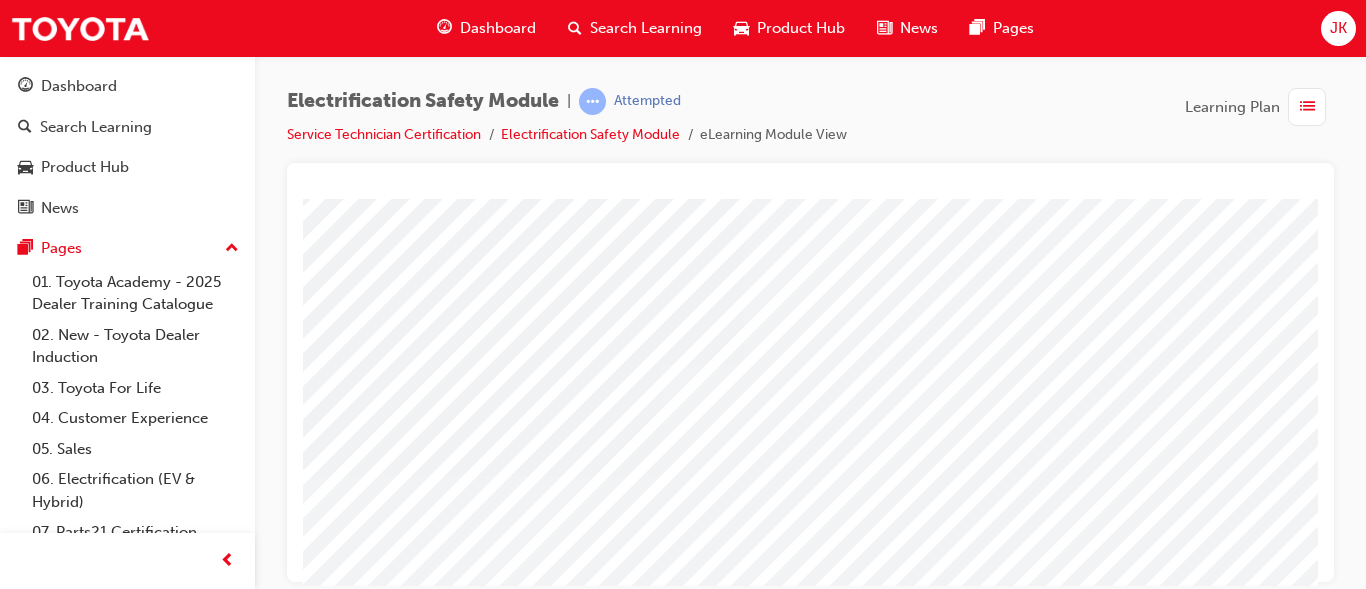scroll, scrollTop: 200, scrollLeft: 280, axis: both 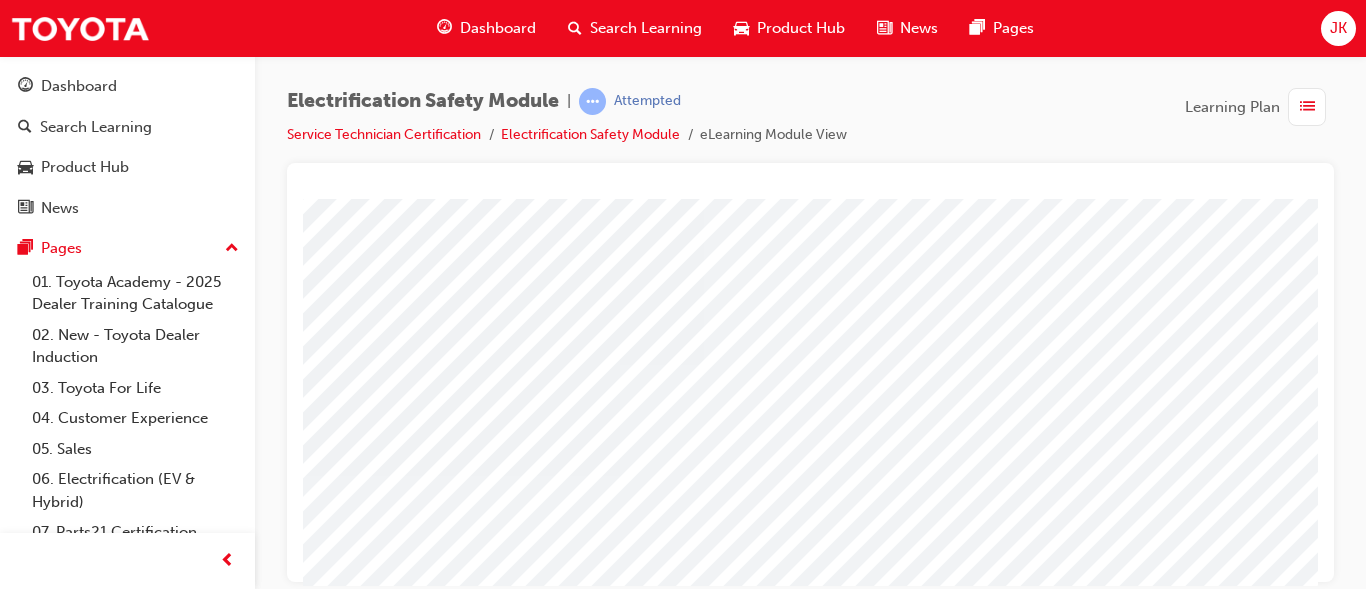 click at bounding box center (52, 3769) 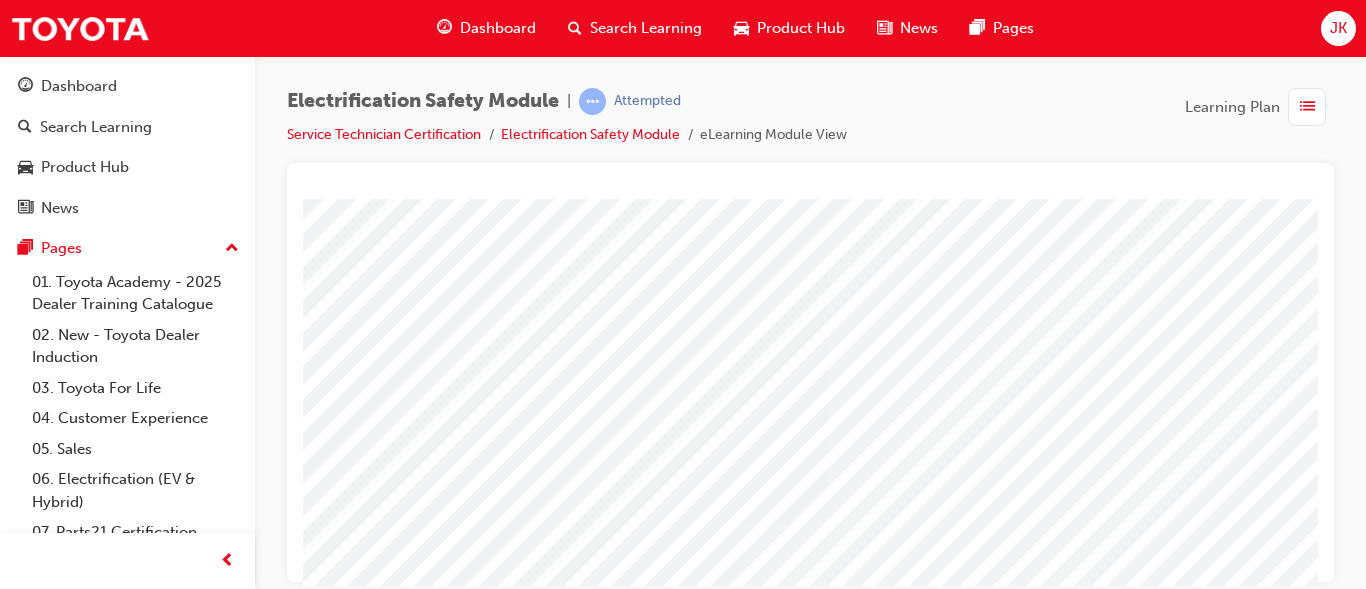 scroll, scrollTop: 40, scrollLeft: 160, axis: both 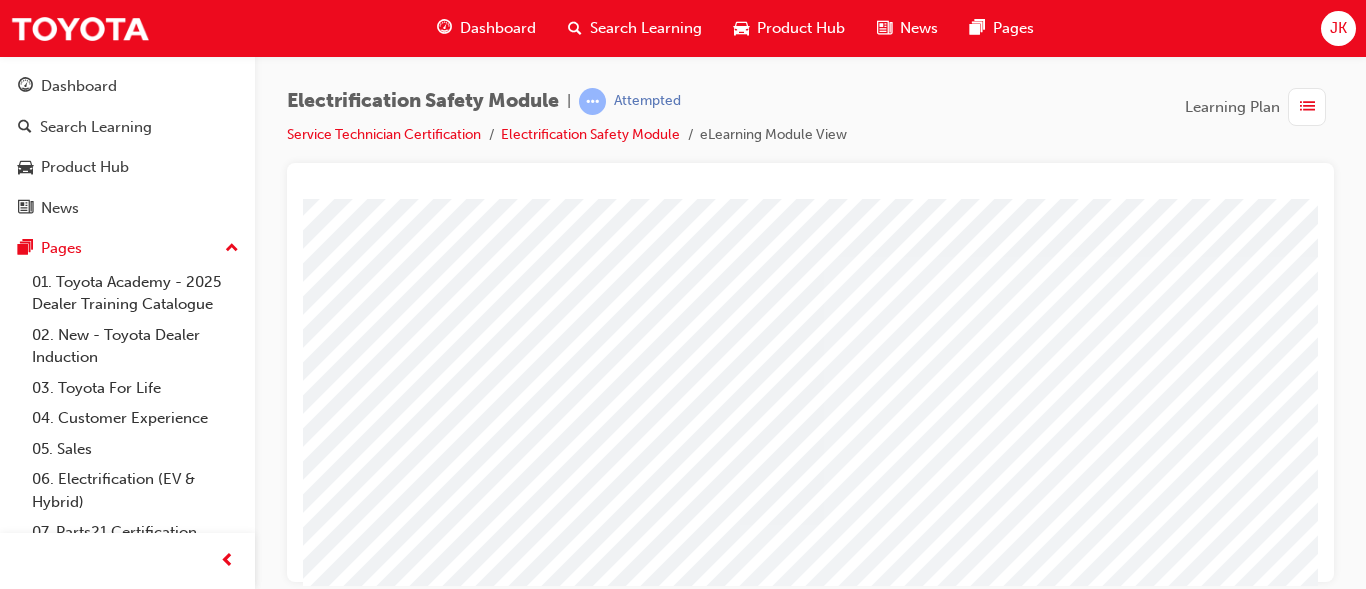 click at bounding box center [172, 3870] 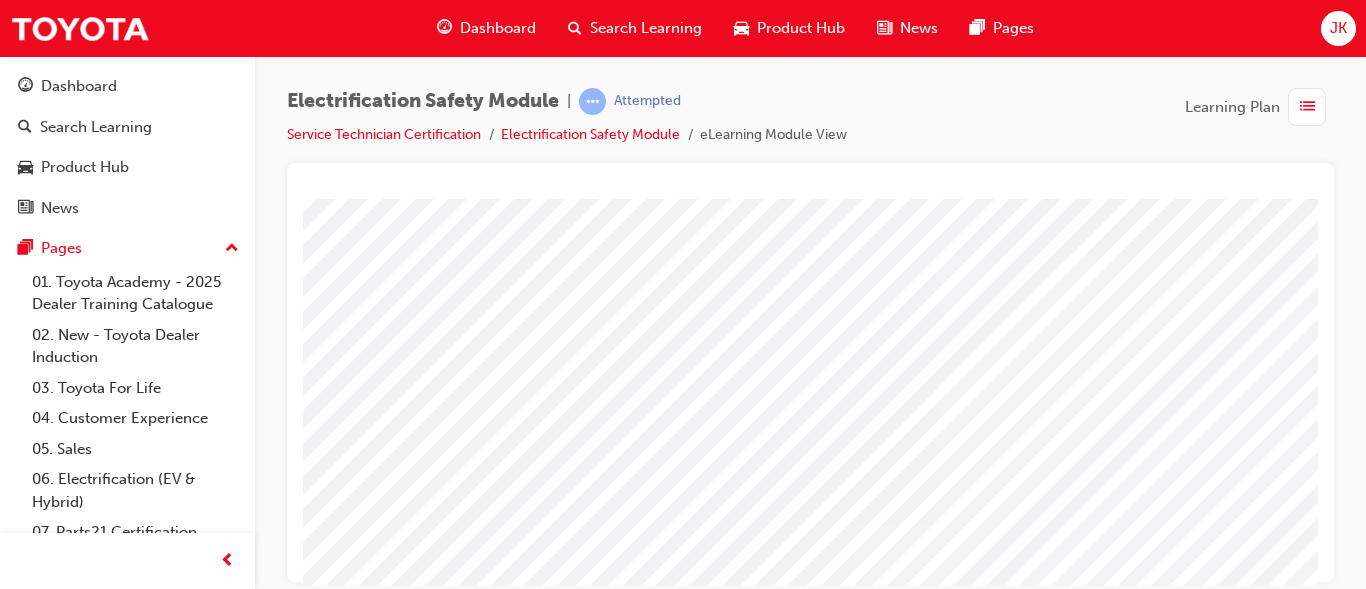 scroll, scrollTop: 40, scrollLeft: 0, axis: vertical 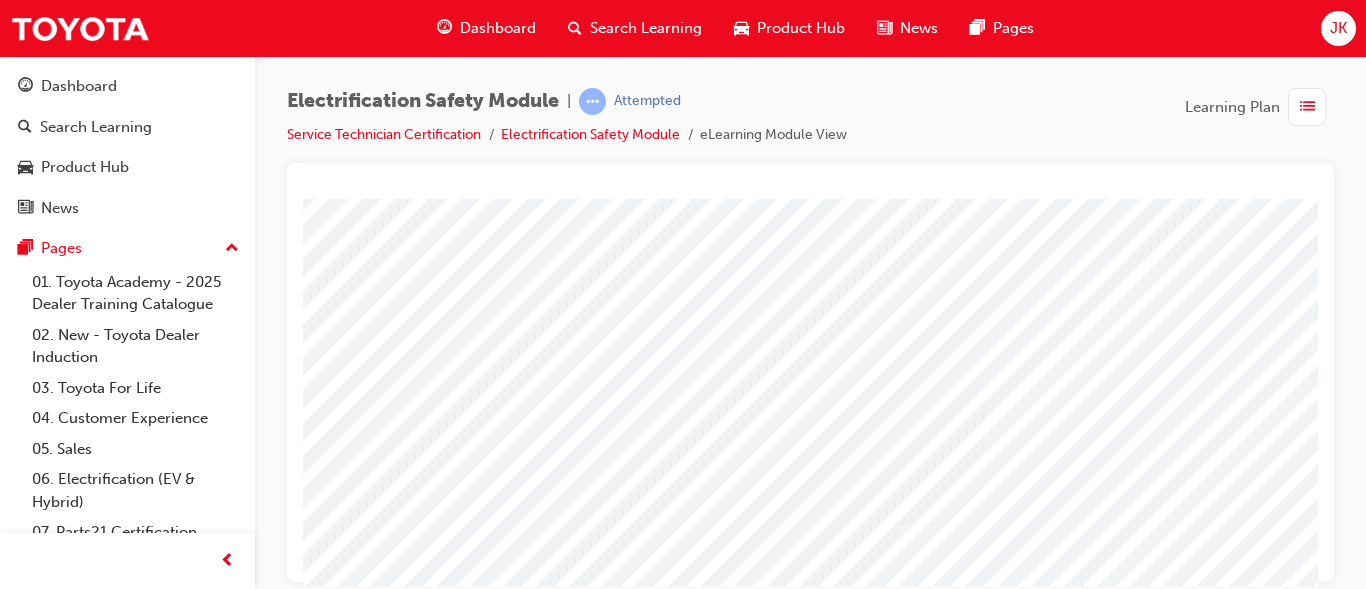 click at bounding box center (601, 3236) 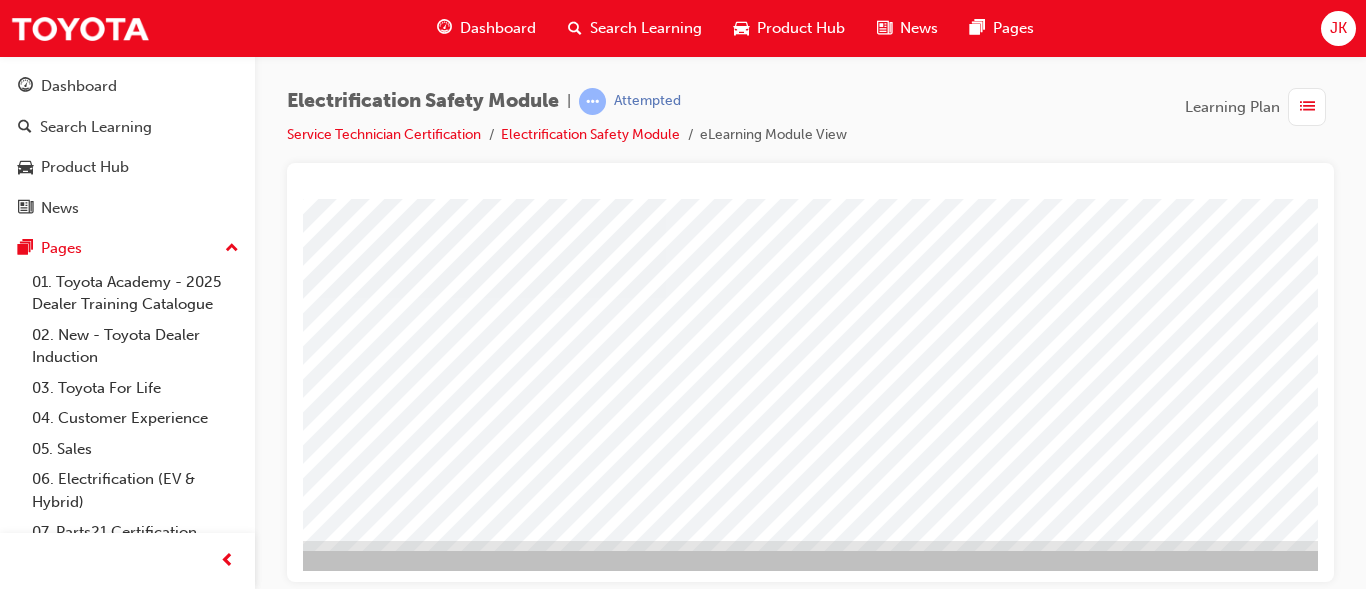 scroll, scrollTop: 378, scrollLeft: 360, axis: both 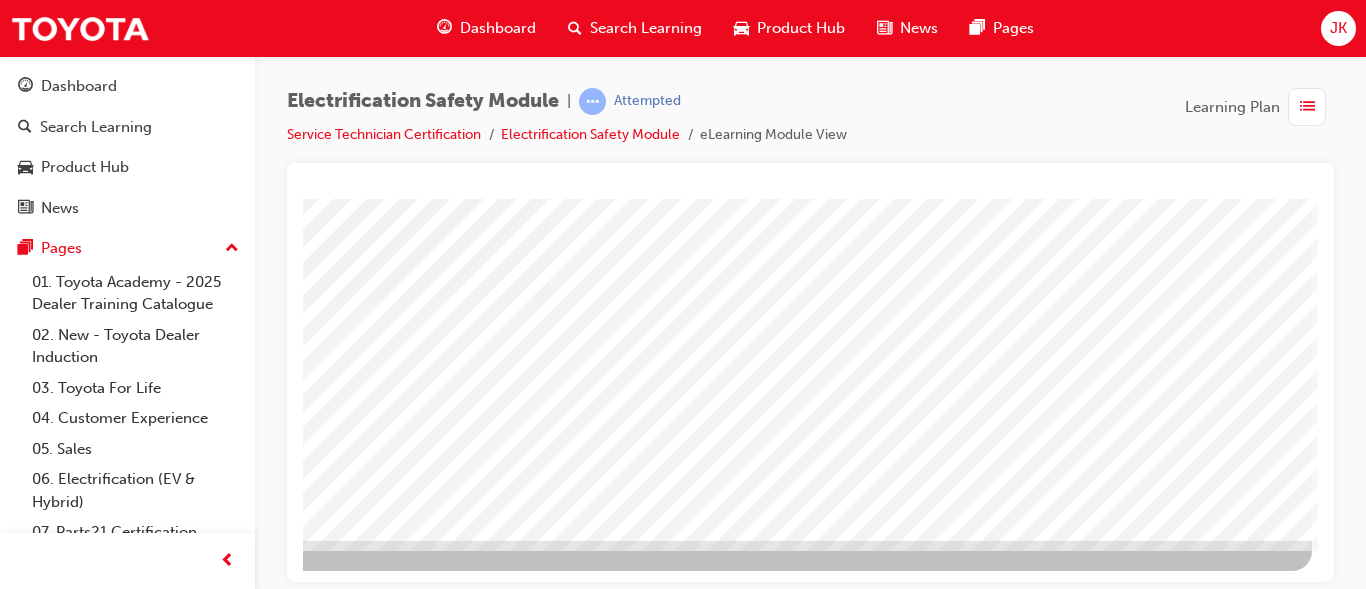 click at bounding box center [-19, 3709] 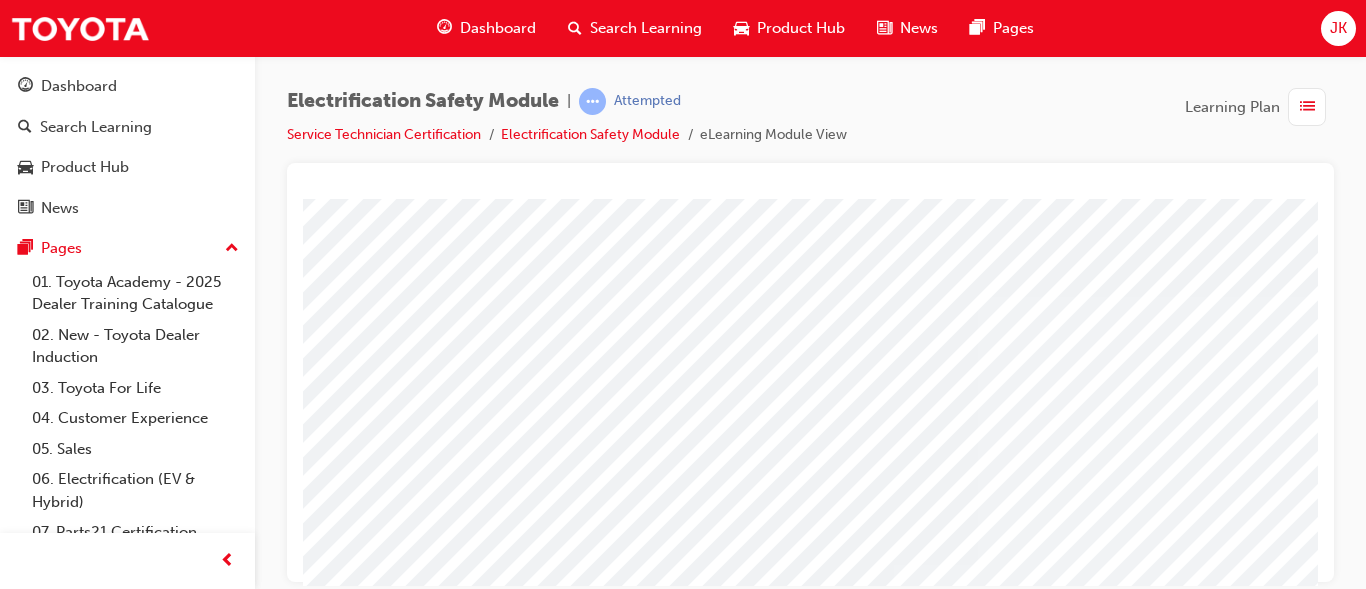 scroll, scrollTop: 0, scrollLeft: 0, axis: both 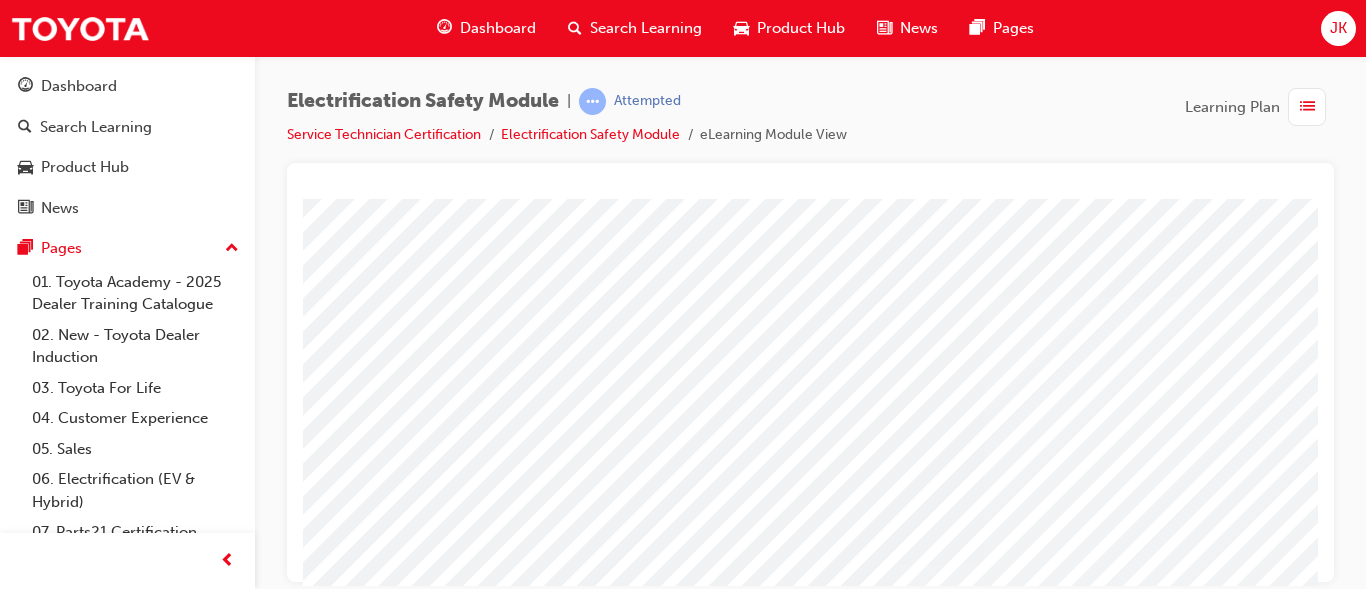 click at bounding box center [601, 3276] 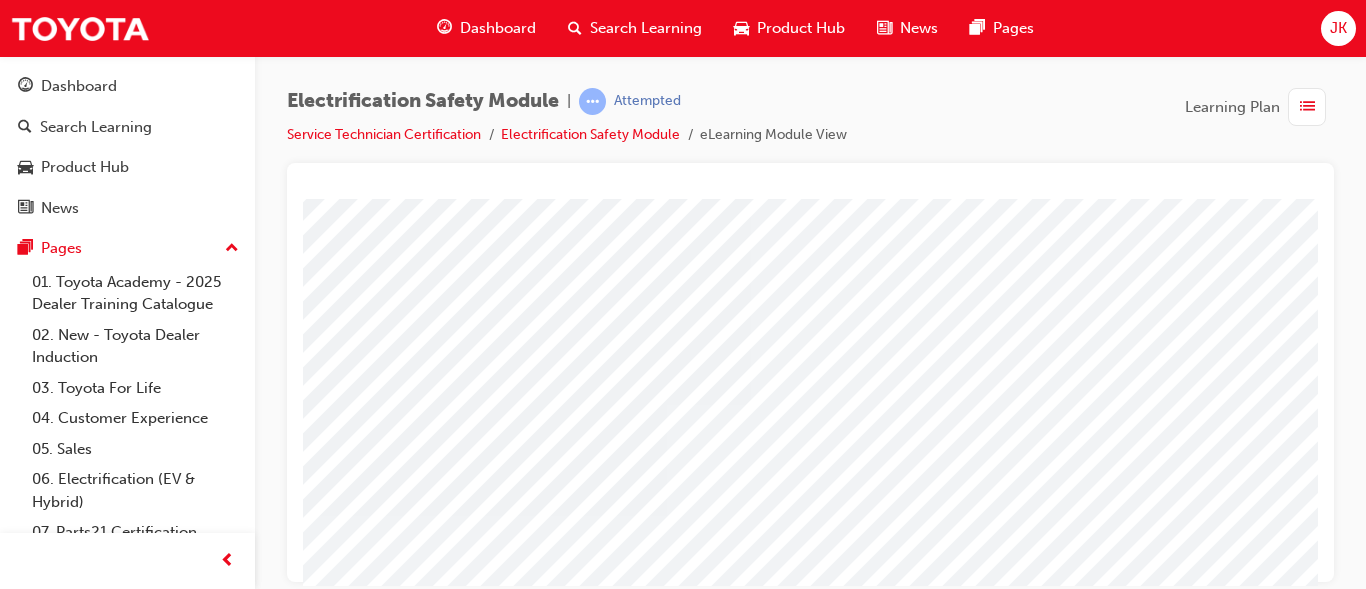 scroll, scrollTop: 160, scrollLeft: 360, axis: both 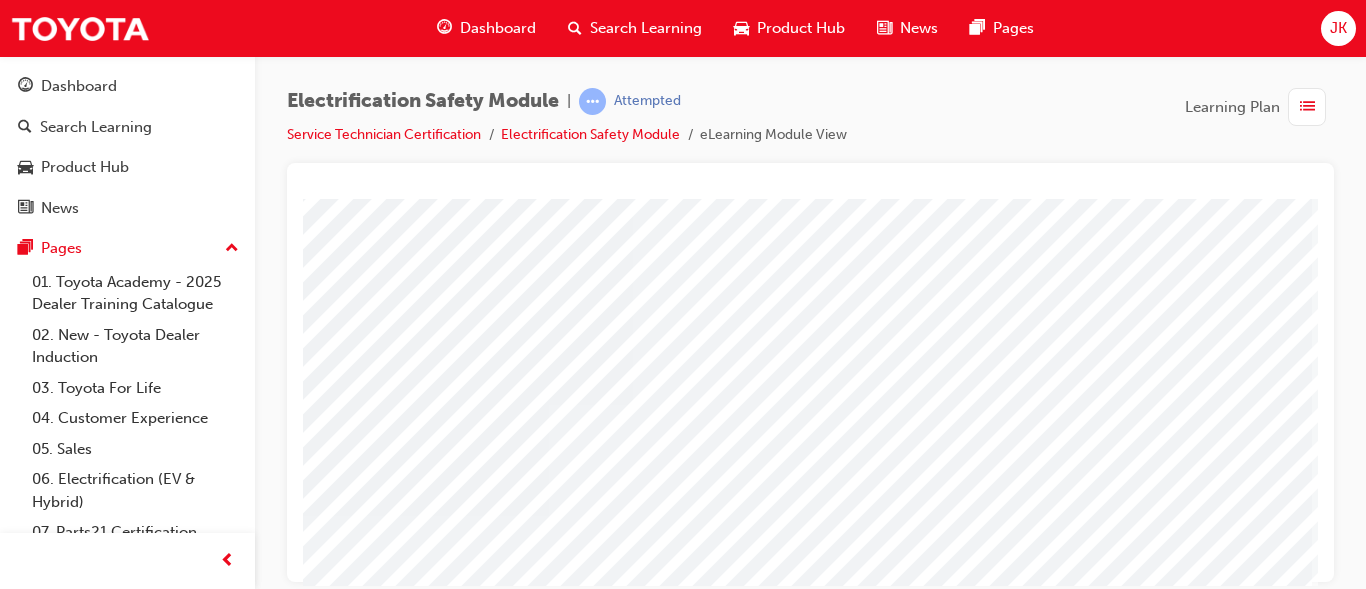 click at bounding box center (-19, 3868) 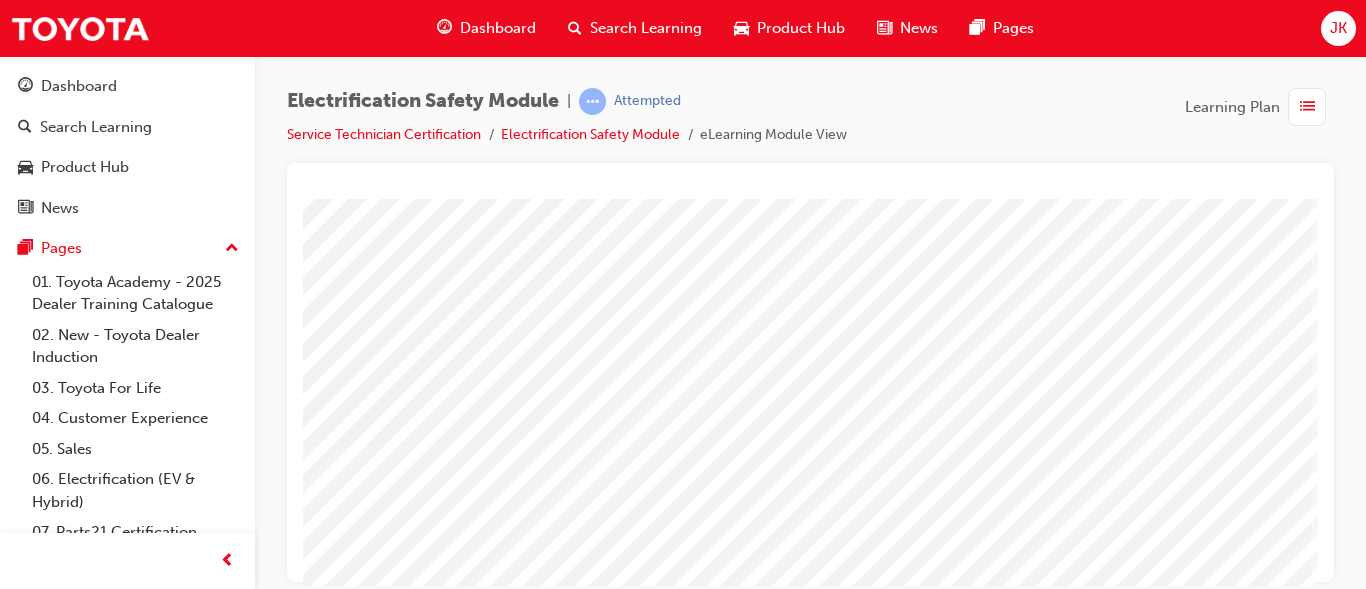 scroll, scrollTop: 378, scrollLeft: 360, axis: both 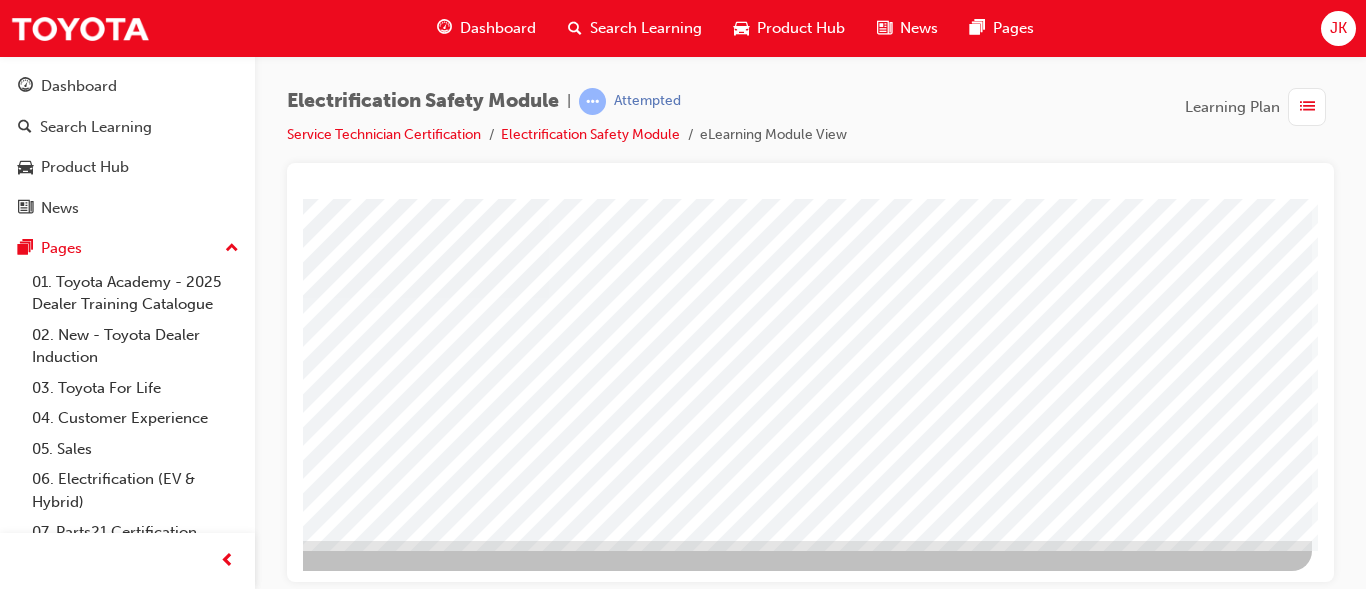 click at bounding box center (15, 2606) 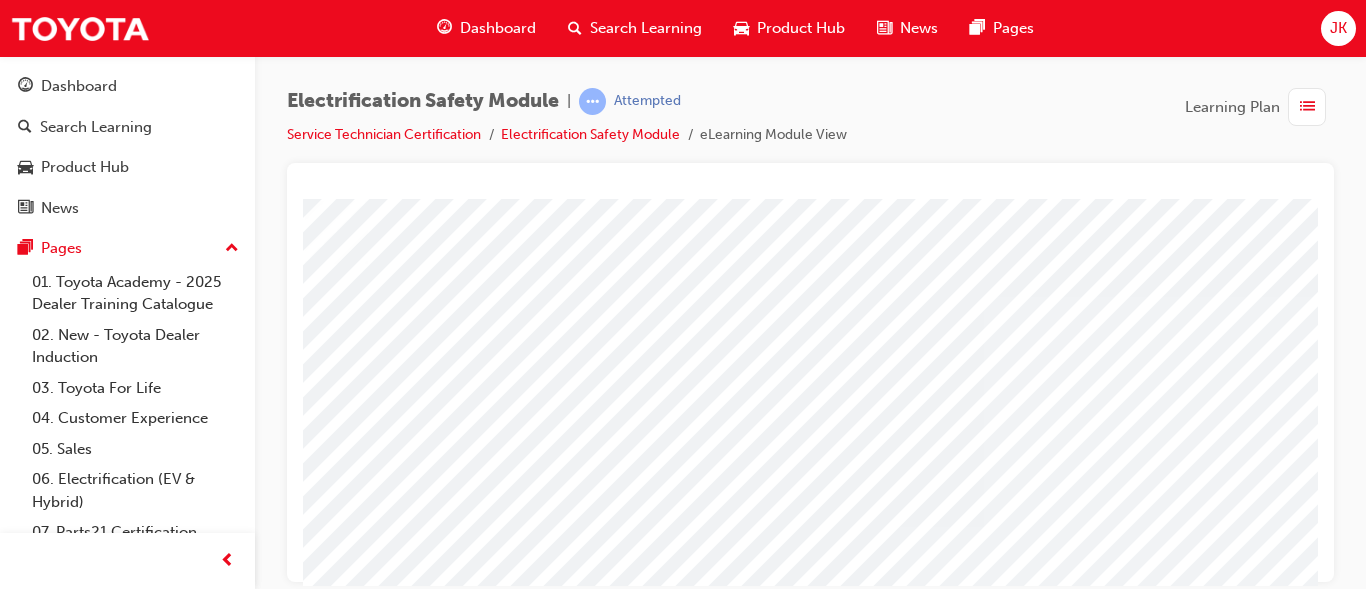 click at bounding box center [332, 3872] 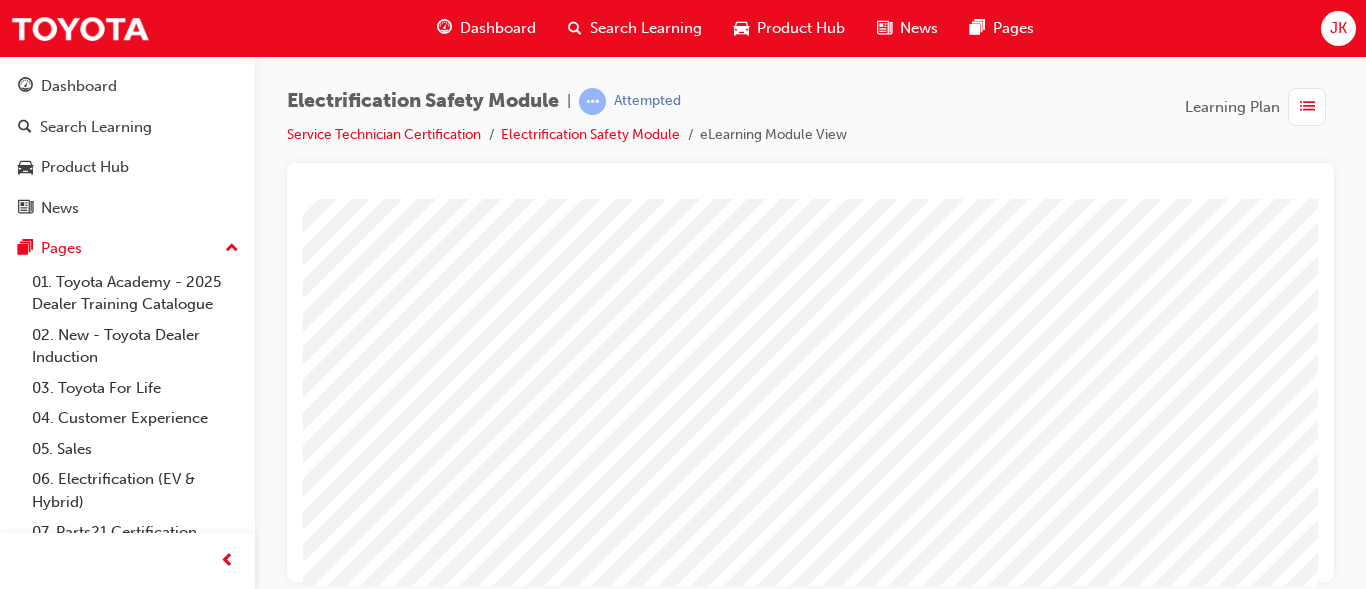 scroll, scrollTop: 120, scrollLeft: 160, axis: both 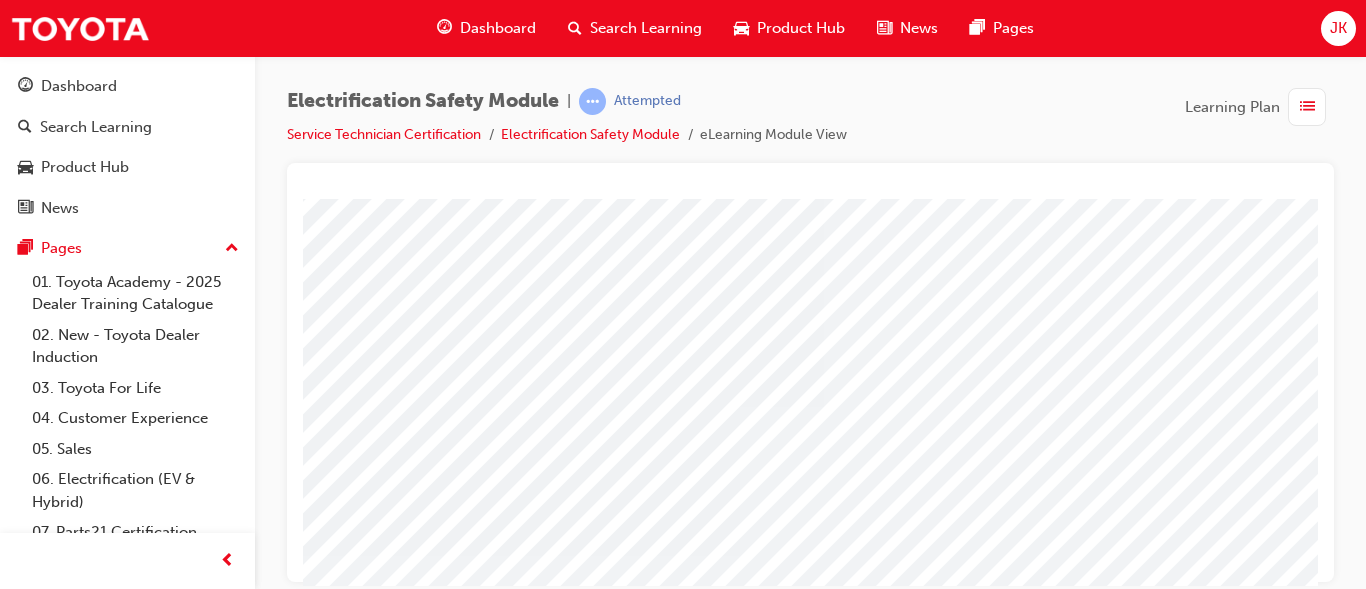 click at bounding box center (172, 3811) 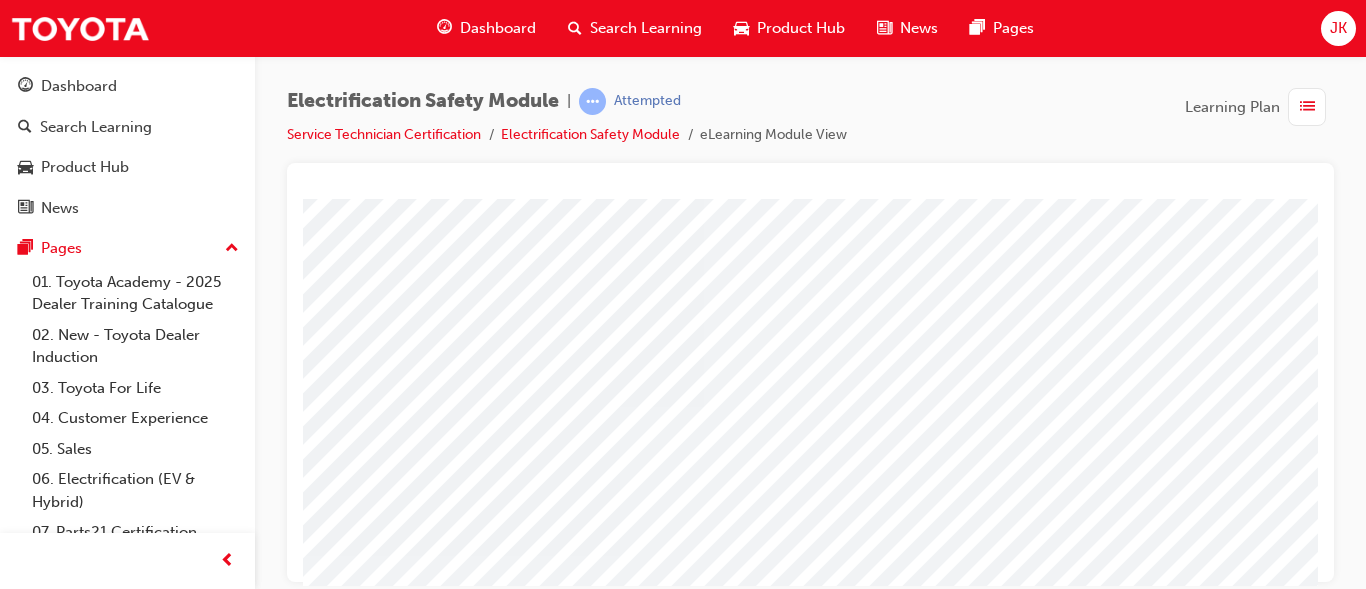 scroll, scrollTop: 120, scrollLeft: 360, axis: both 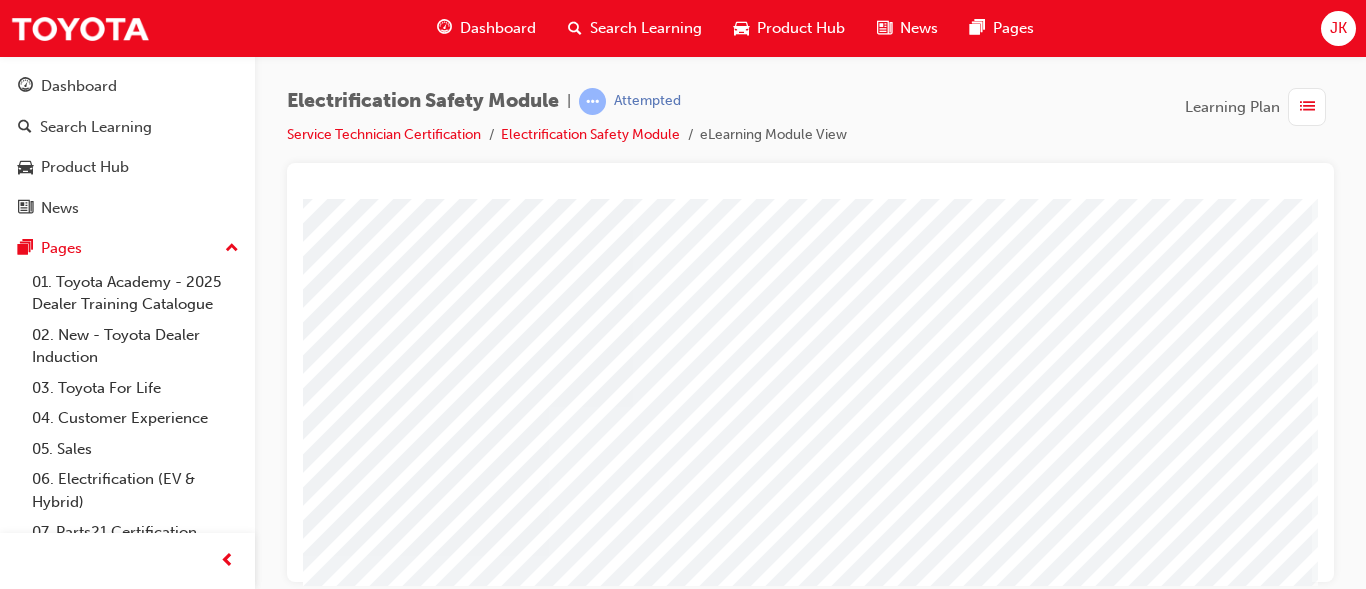 click at bounding box center [-19, 3870] 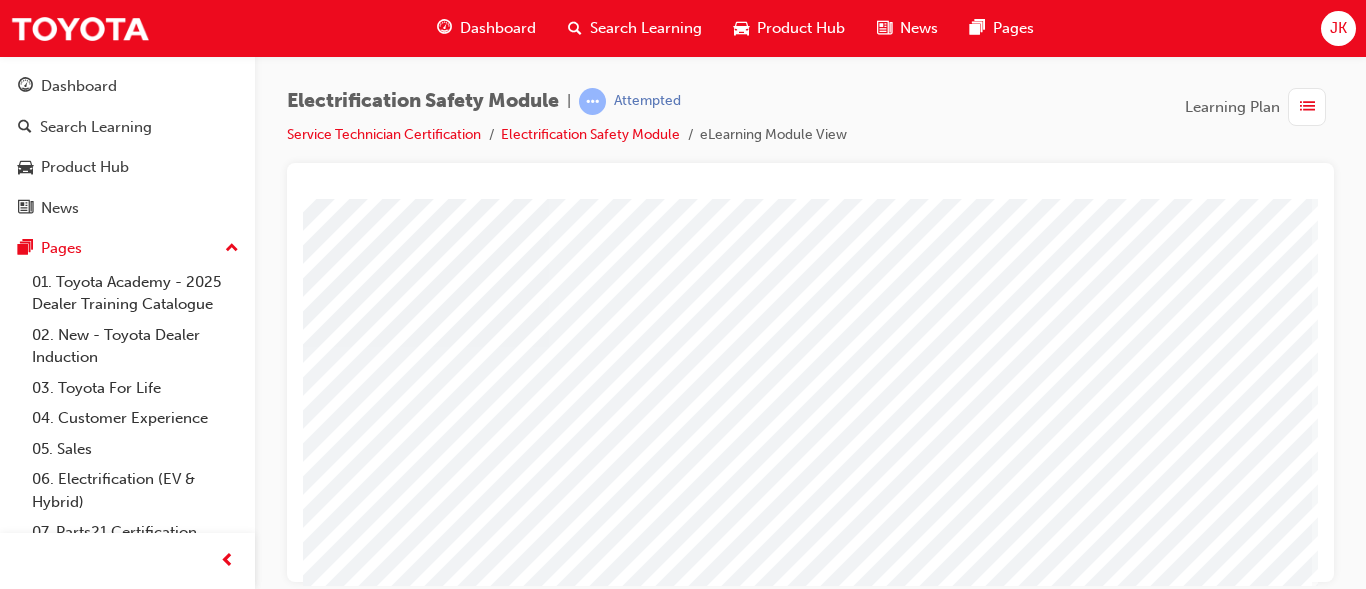 scroll, scrollTop: 378, scrollLeft: 360, axis: both 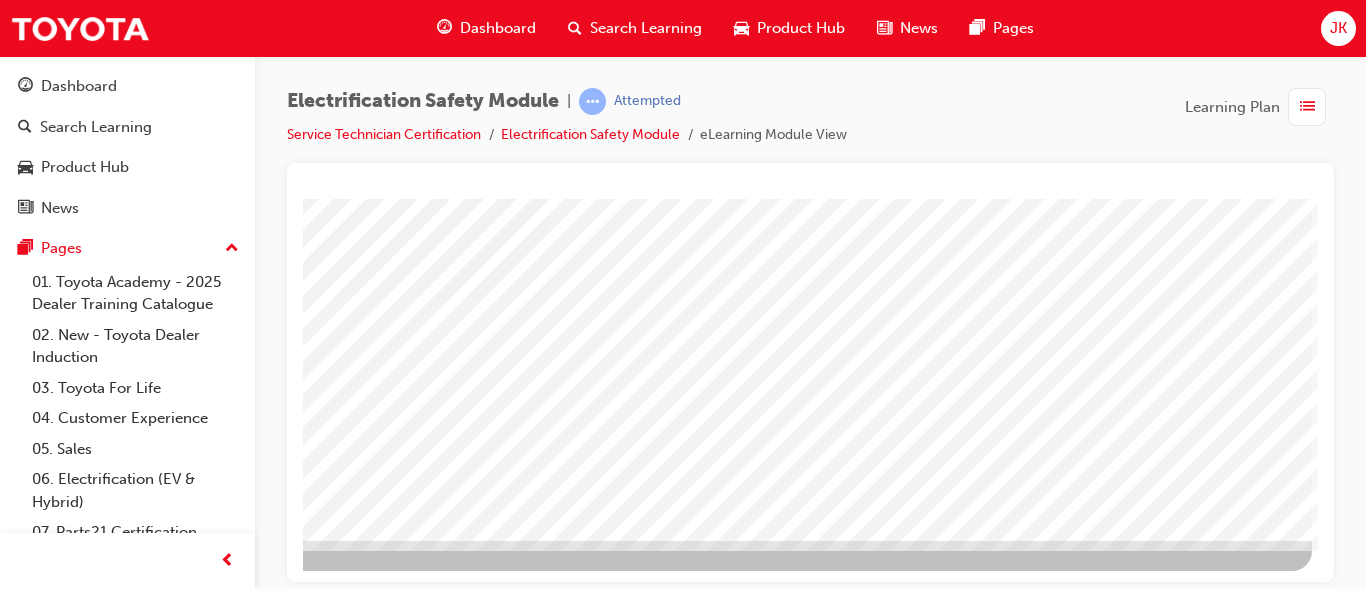 click at bounding box center (15, 2606) 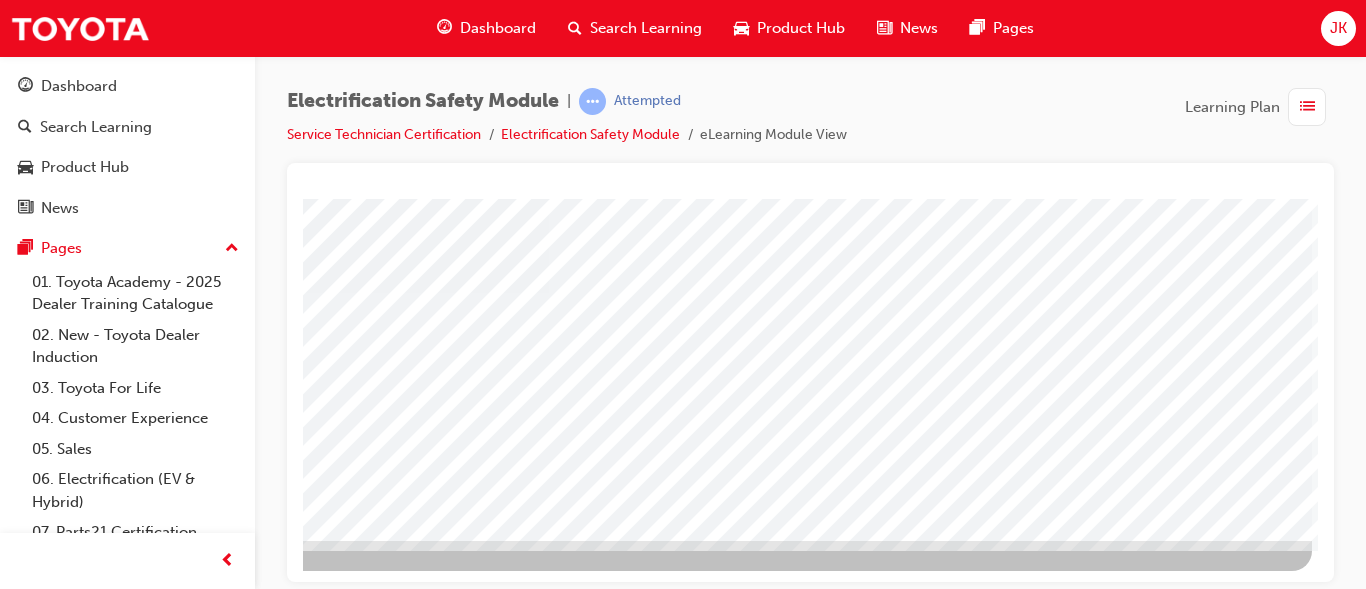 scroll, scrollTop: 0, scrollLeft: 0, axis: both 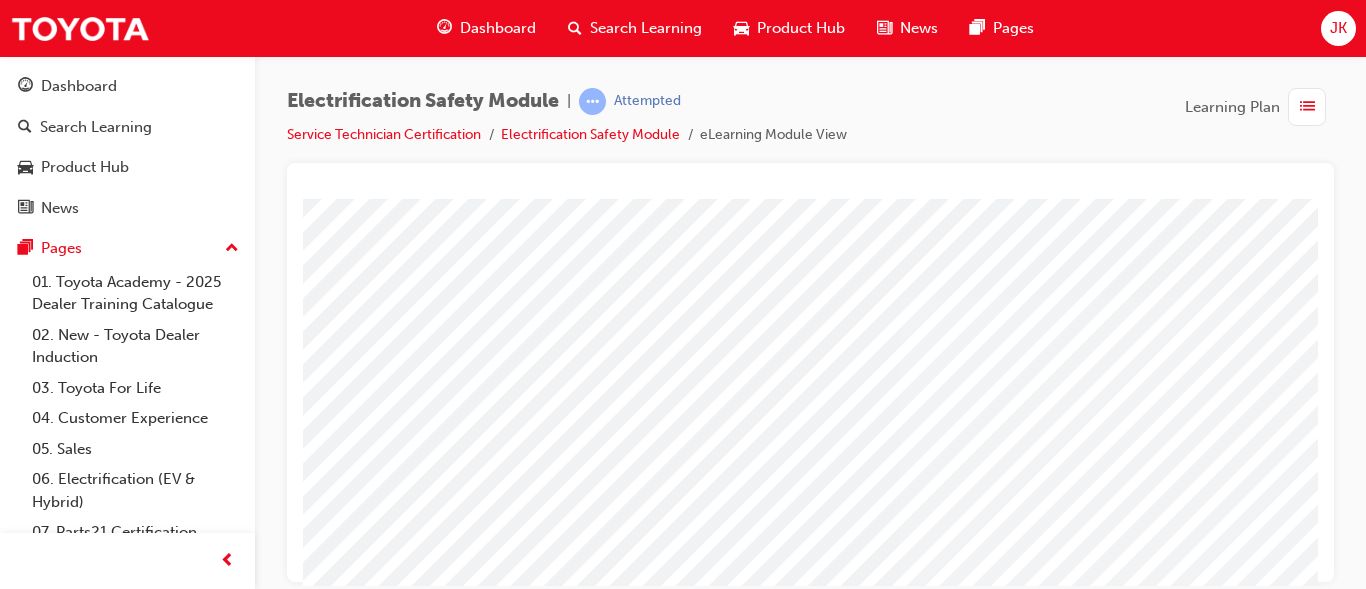 click at bounding box center (983, 2742) 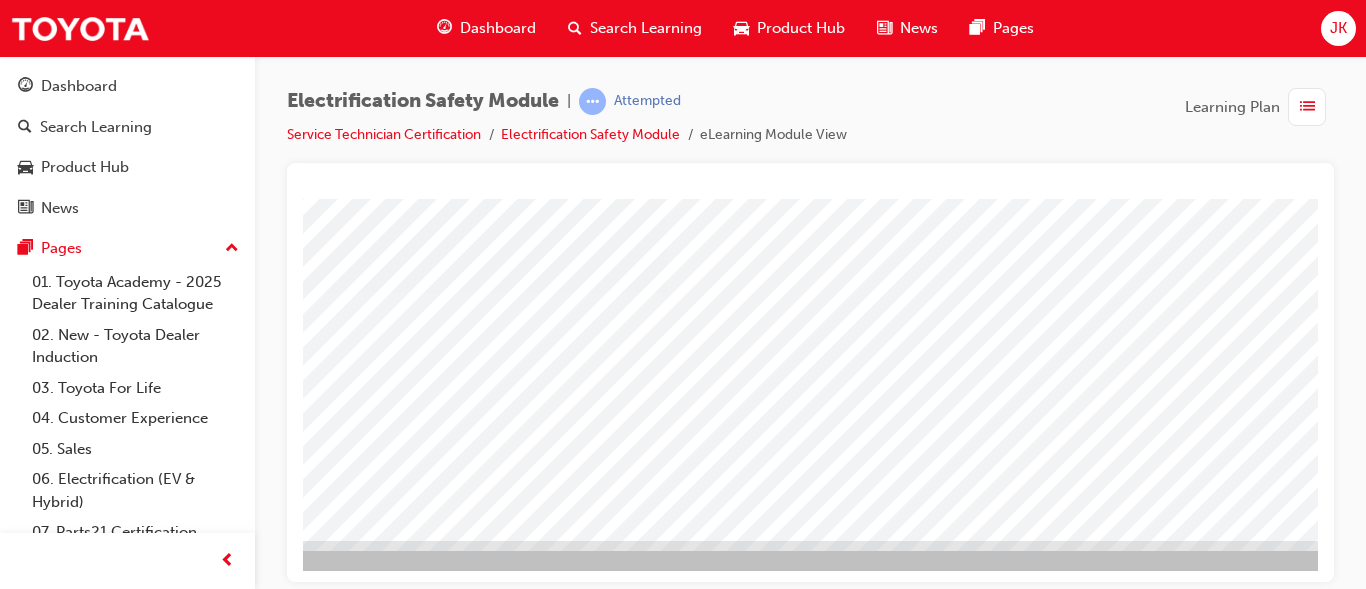 scroll, scrollTop: 378, scrollLeft: 360, axis: both 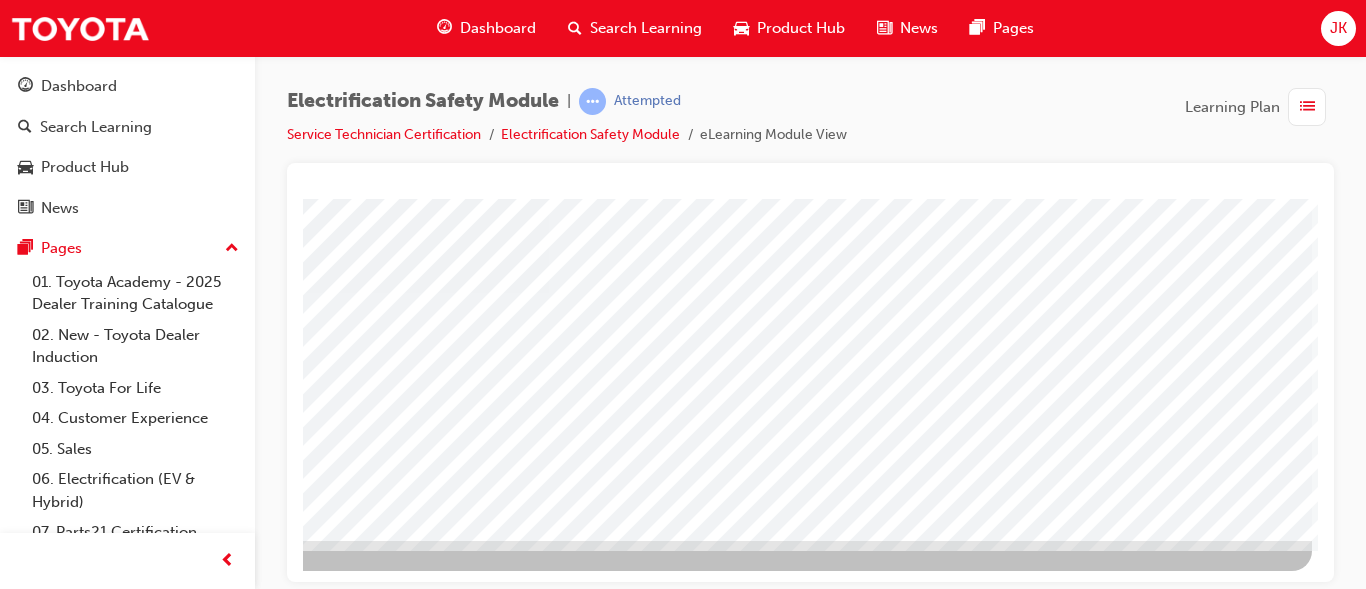 click at bounding box center (15, 2903) 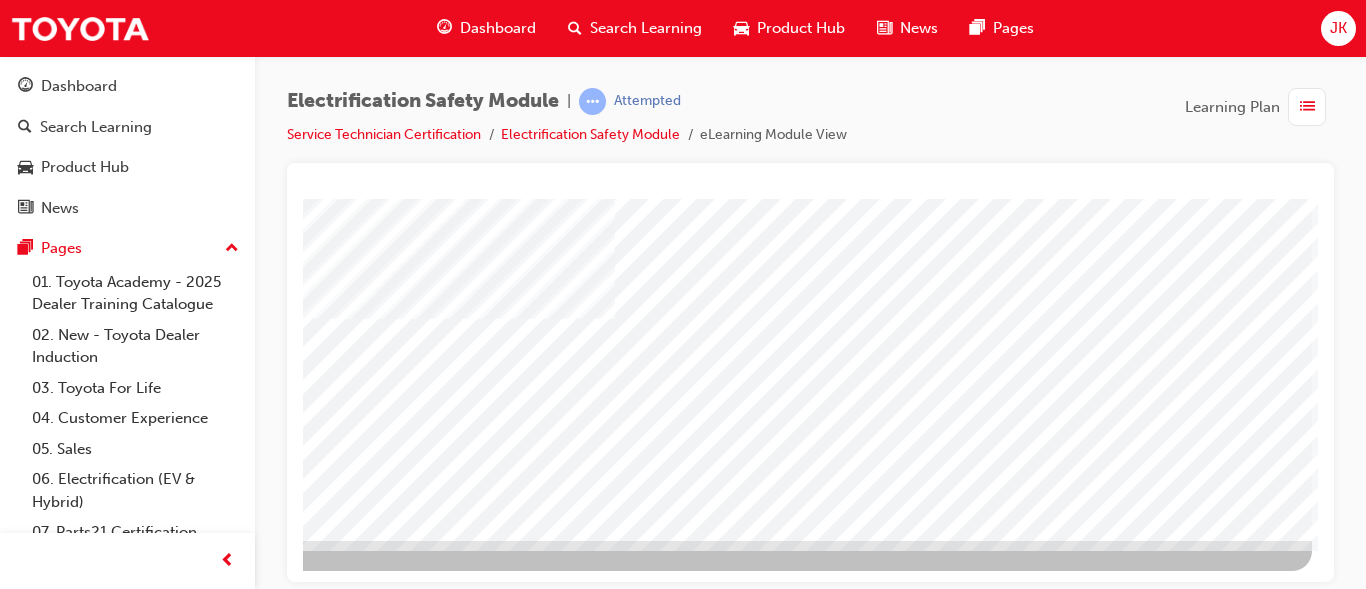 scroll, scrollTop: 0, scrollLeft: 0, axis: both 